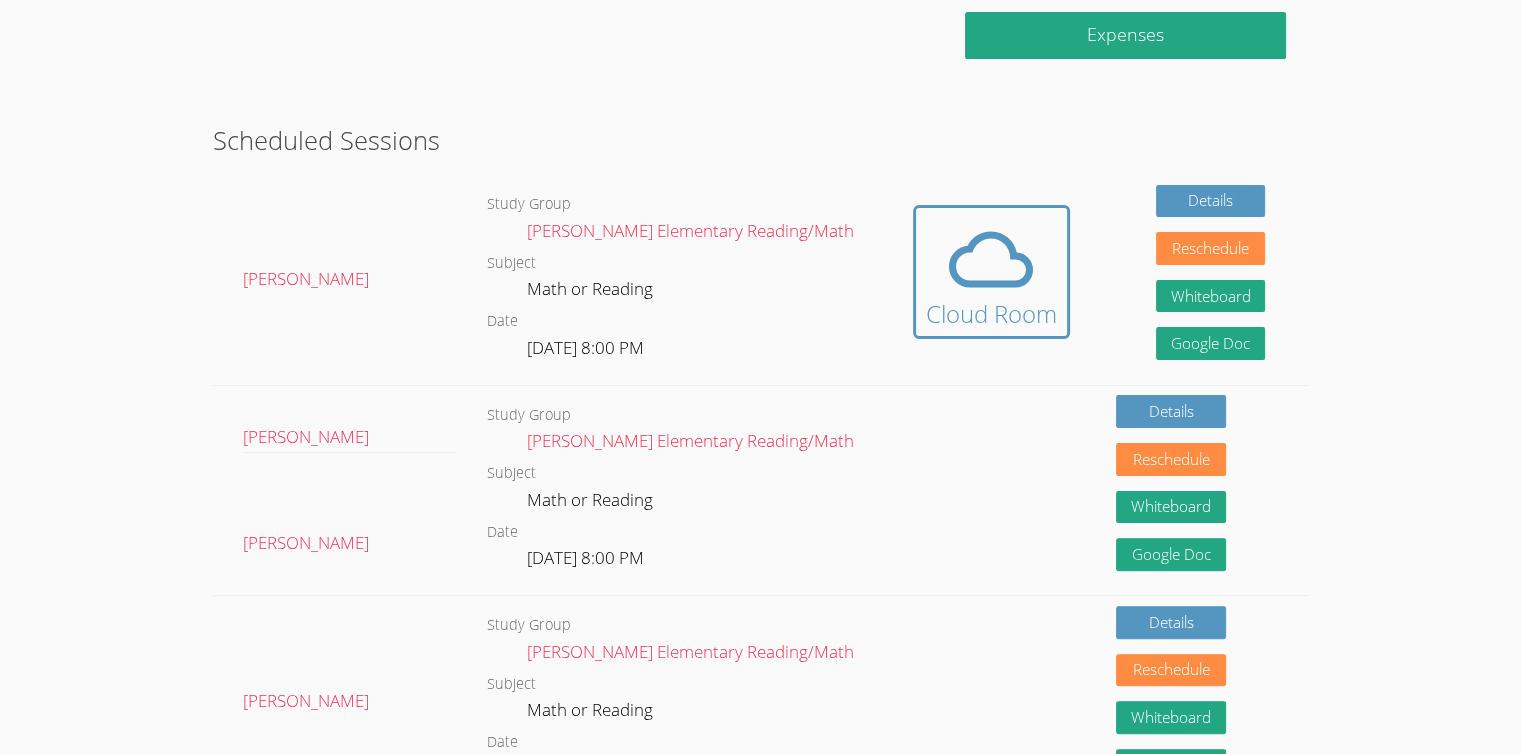 scroll, scrollTop: 415, scrollLeft: 0, axis: vertical 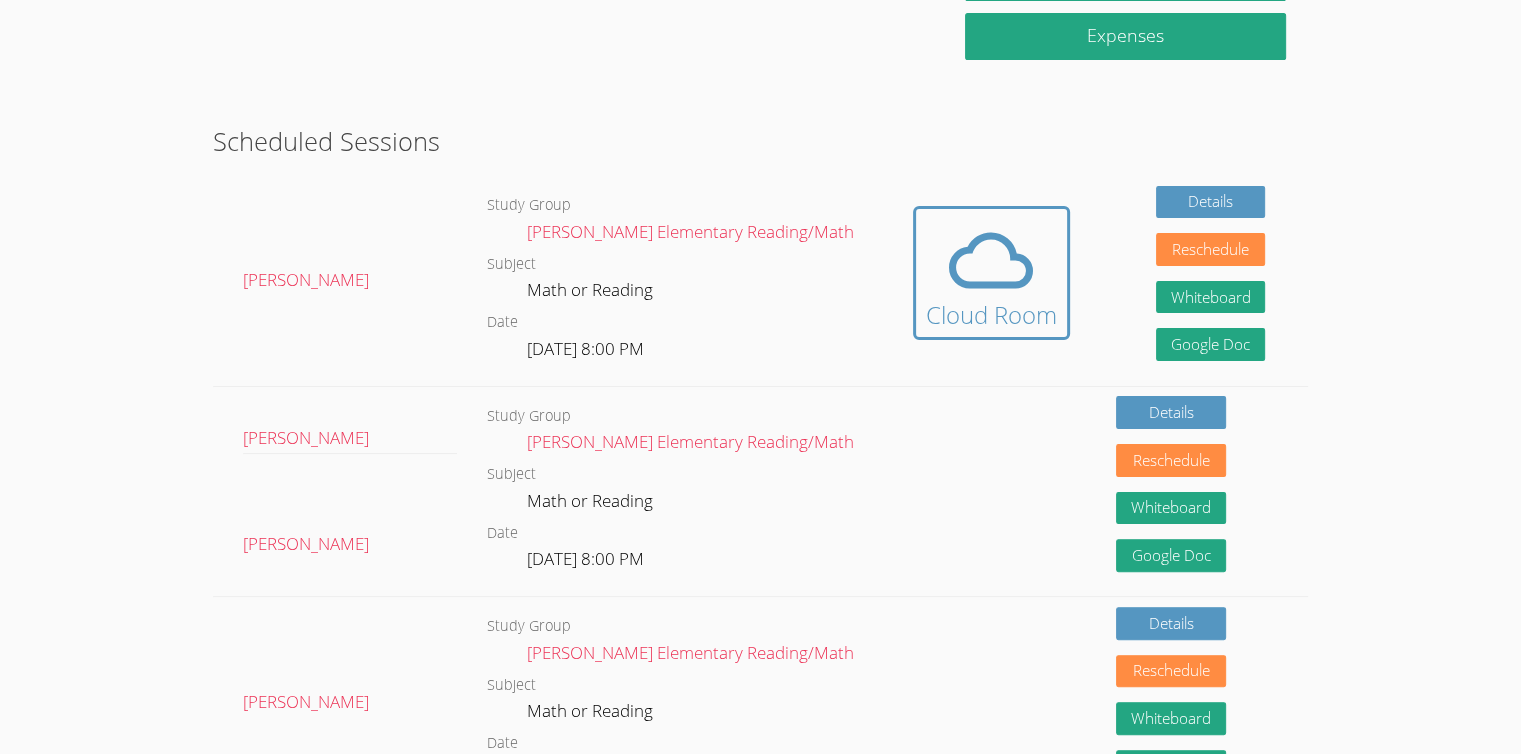 click on "Reschedule" at bounding box center [1211, 257] 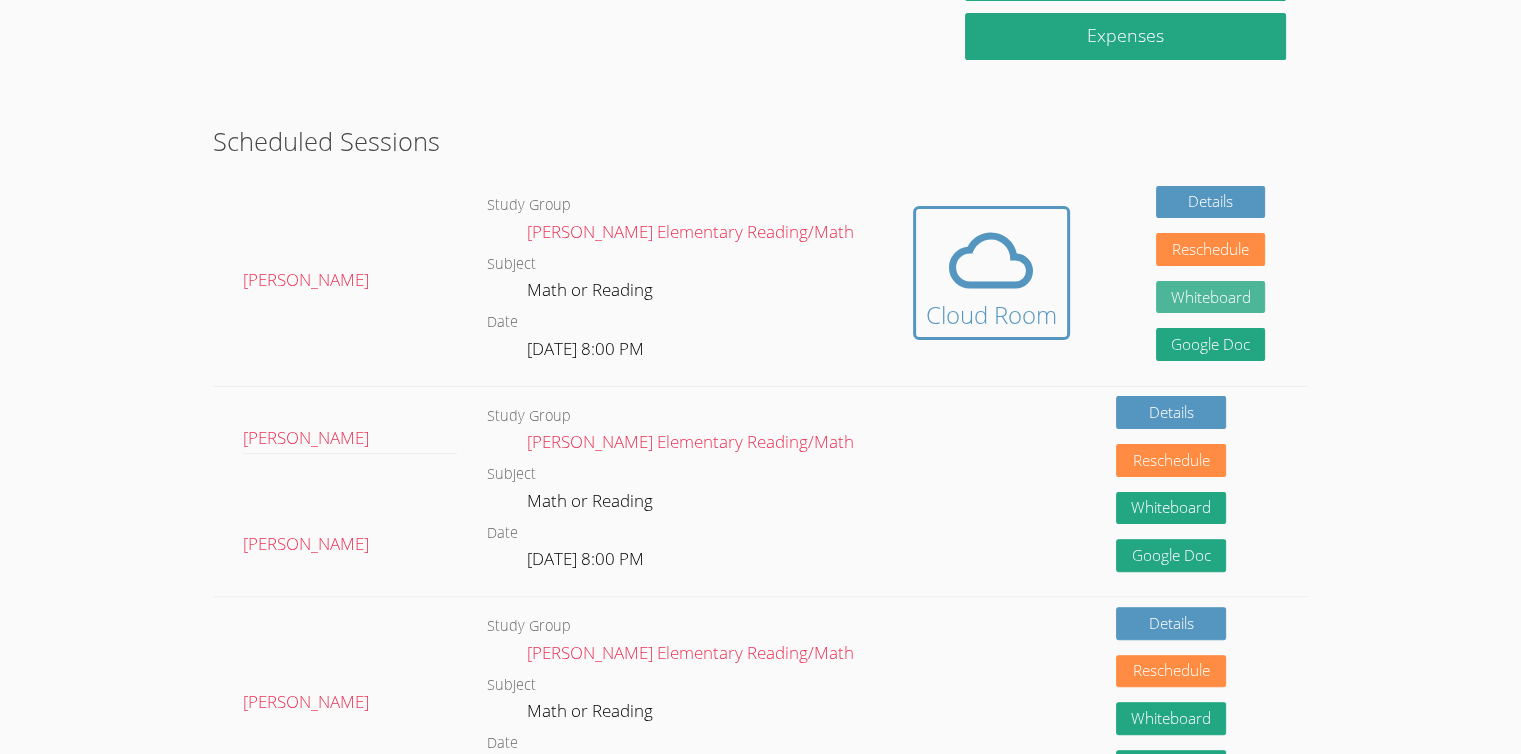 click on "Whiteboard" at bounding box center [1211, 297] 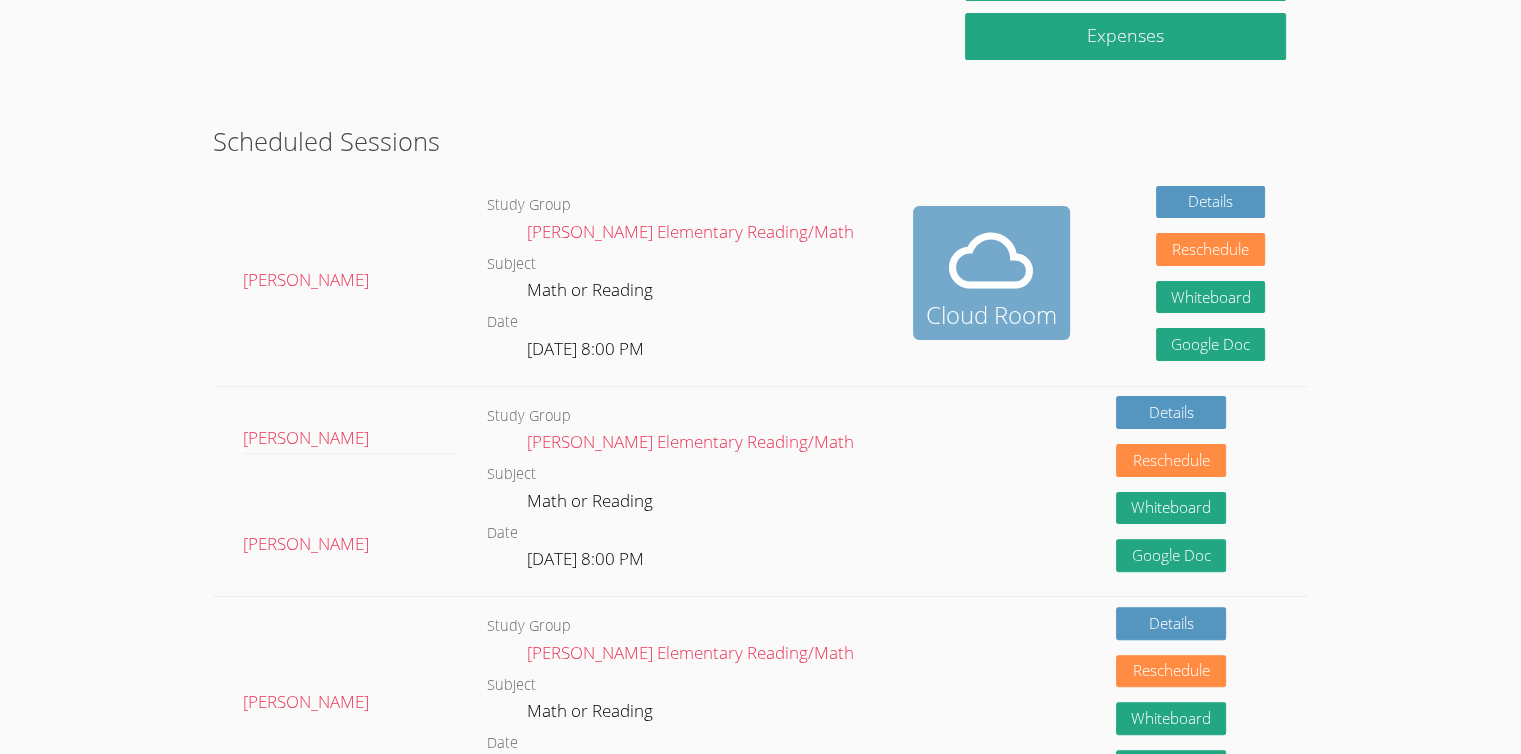 click on "Cloud Room" at bounding box center [991, 315] 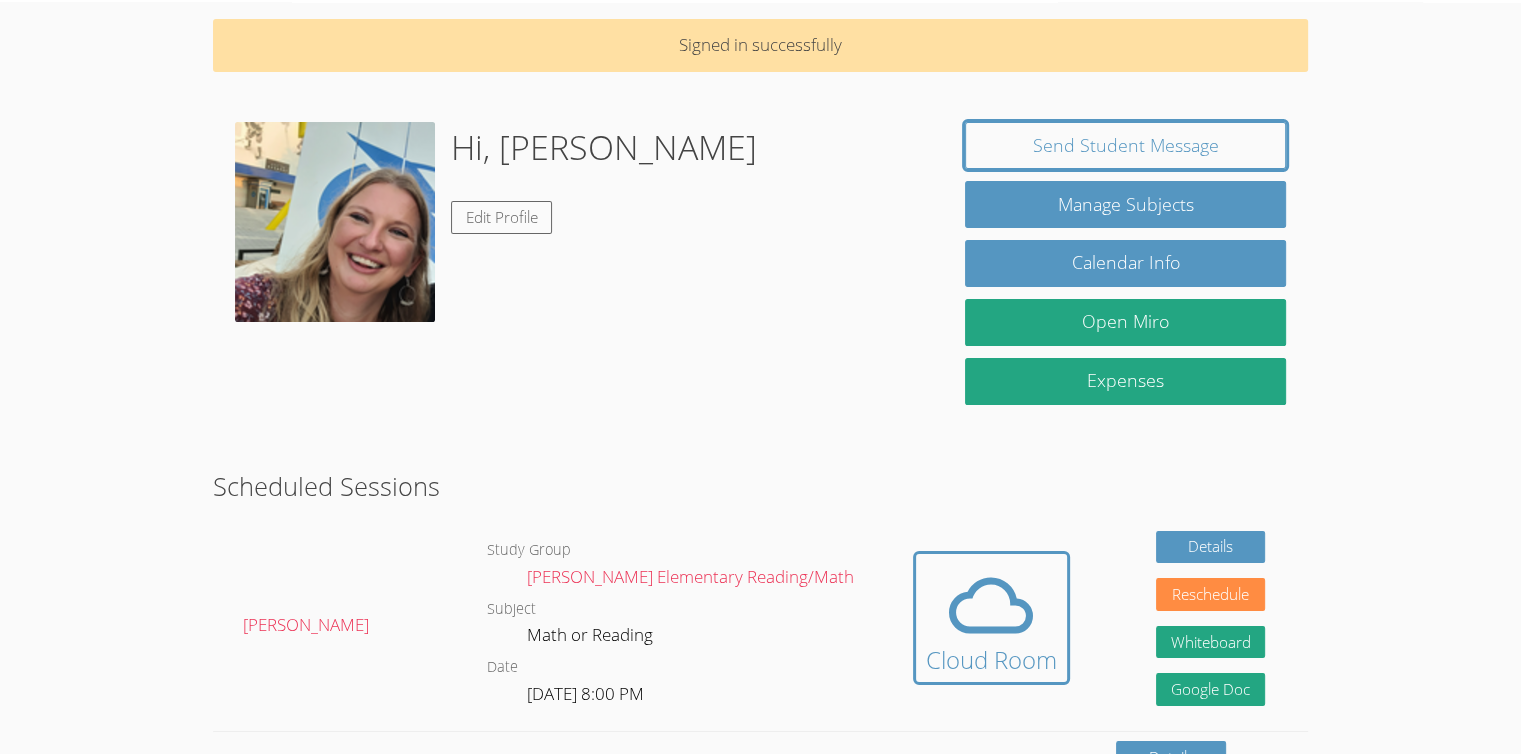 scroll, scrollTop: 0, scrollLeft: 0, axis: both 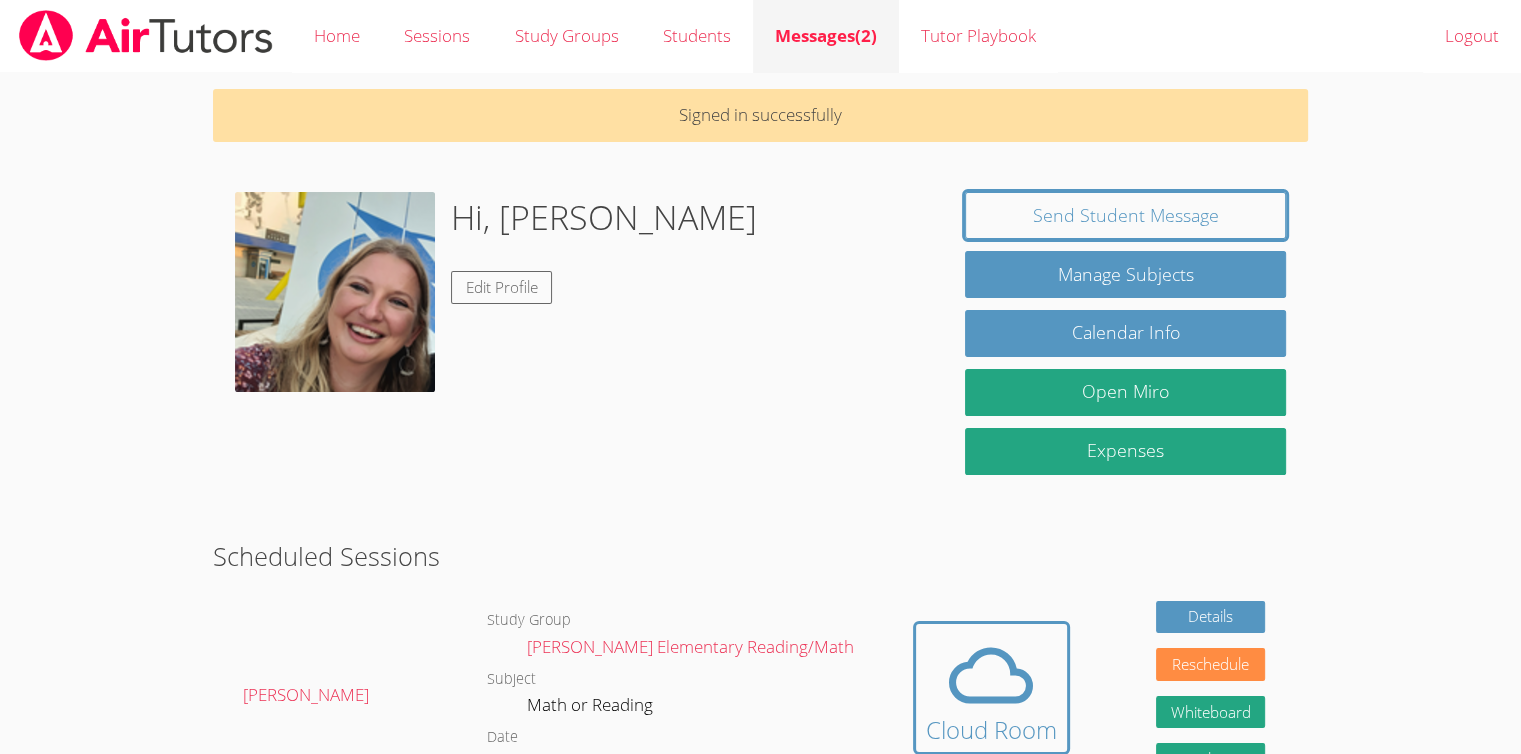 click on "Messages  (2)" at bounding box center (826, 35) 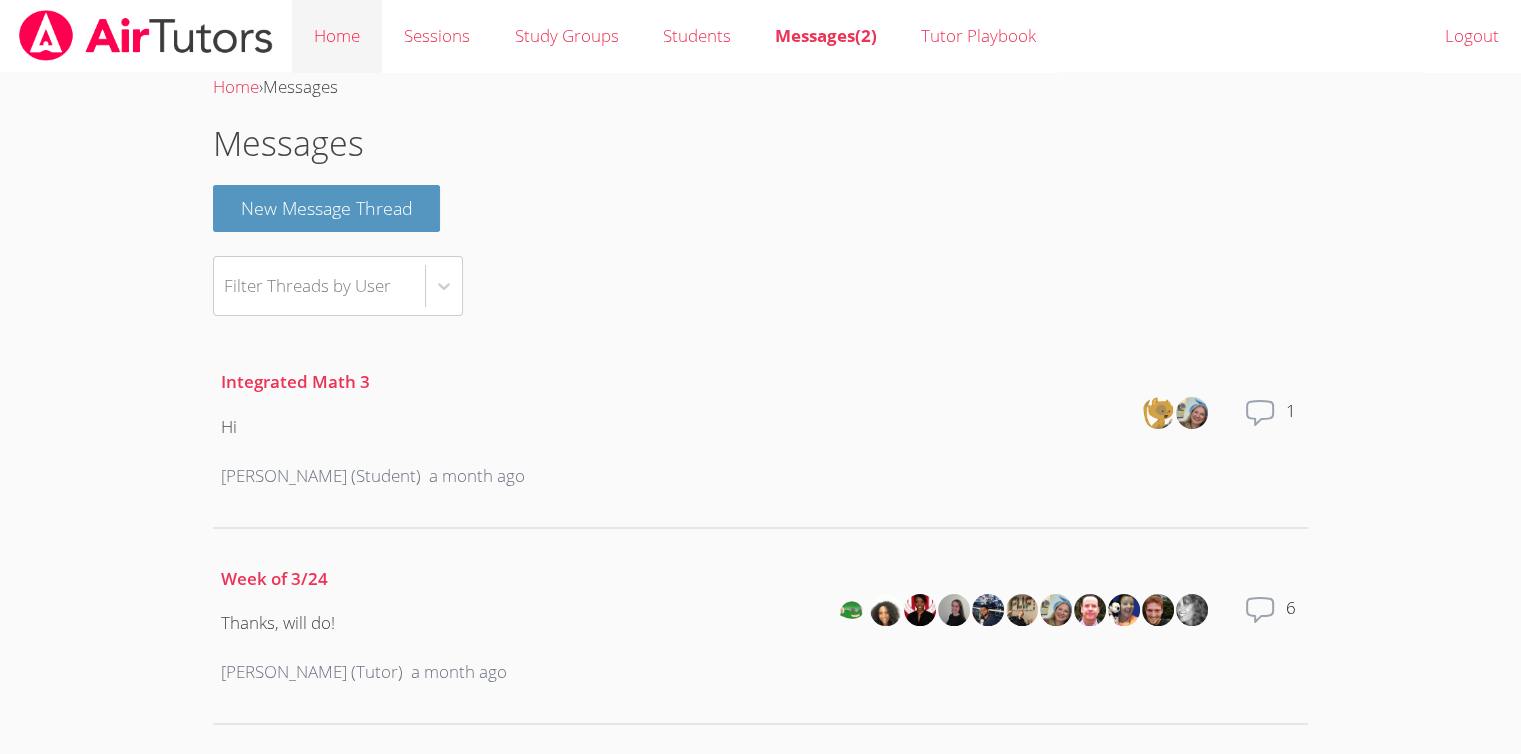 click on "Home" at bounding box center [337, 36] 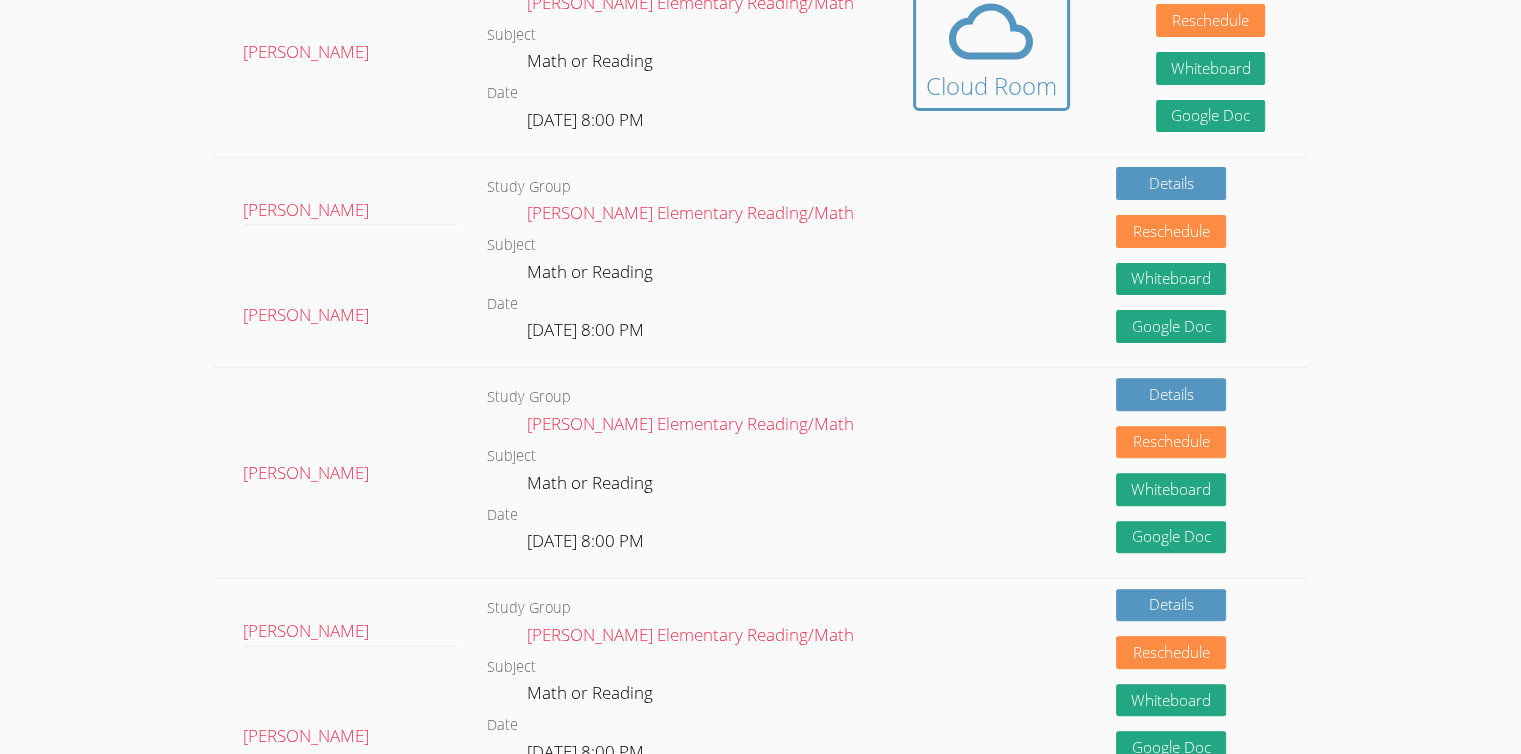 scroll, scrollTop: 600, scrollLeft: 0, axis: vertical 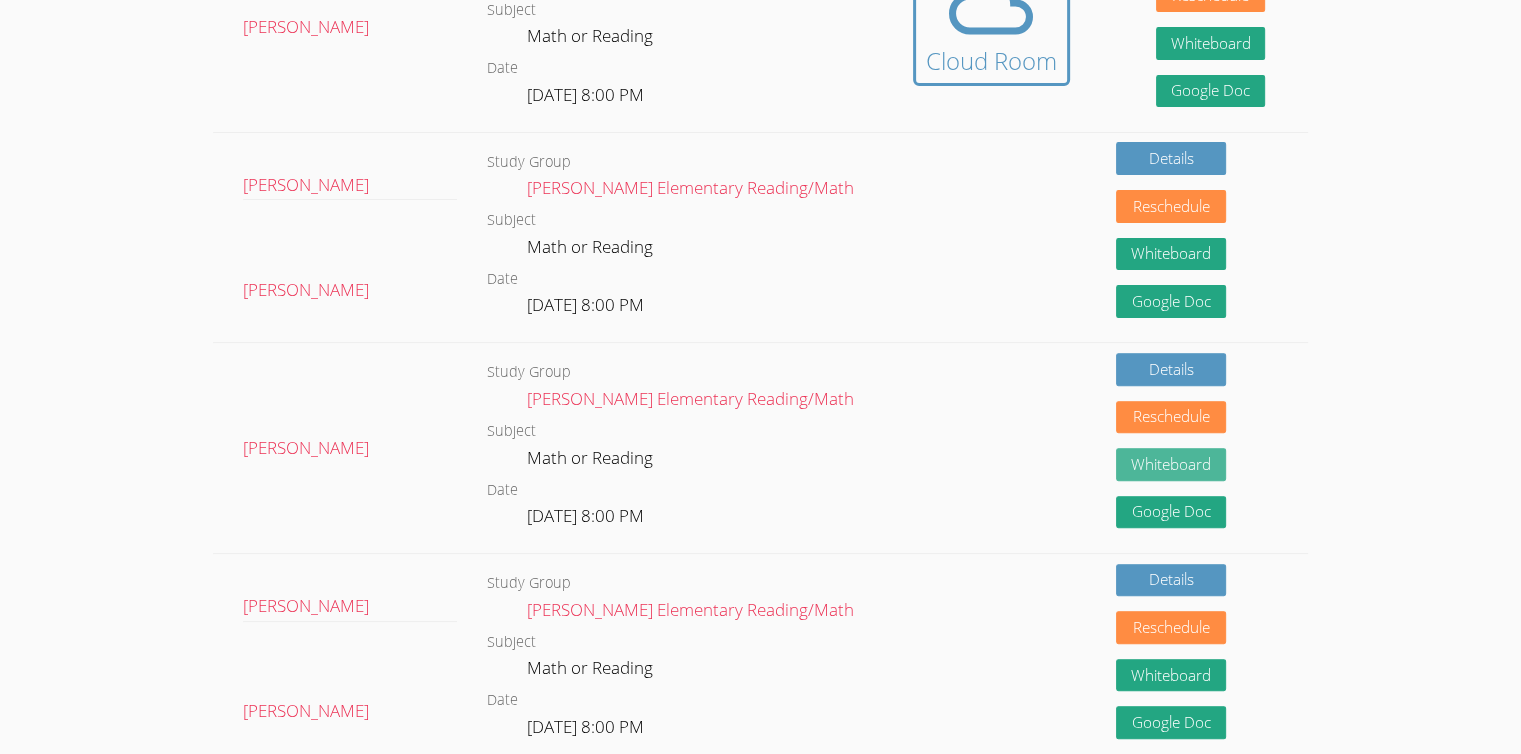 click on "Whiteboard" at bounding box center (1171, 464) 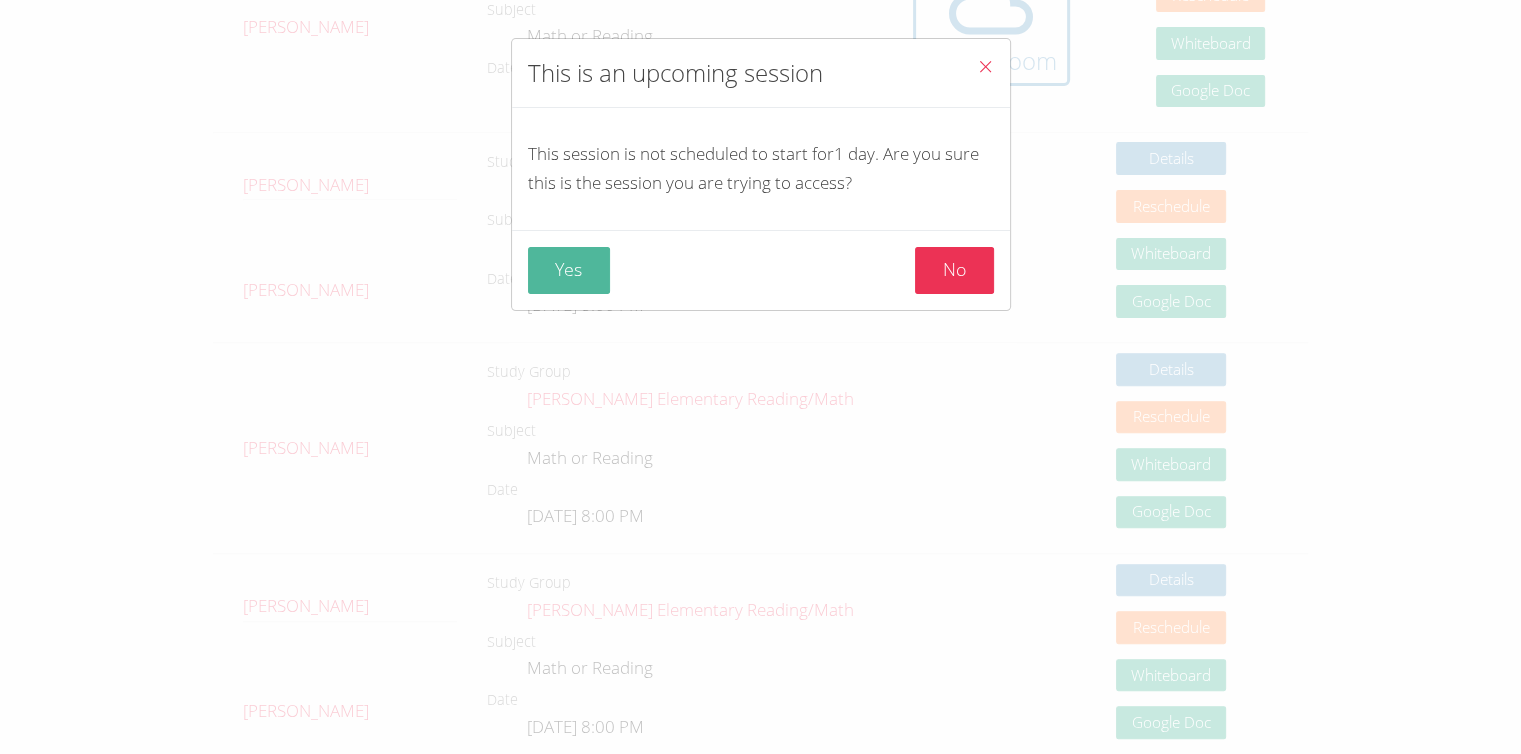 click on "Yes" at bounding box center (569, 270) 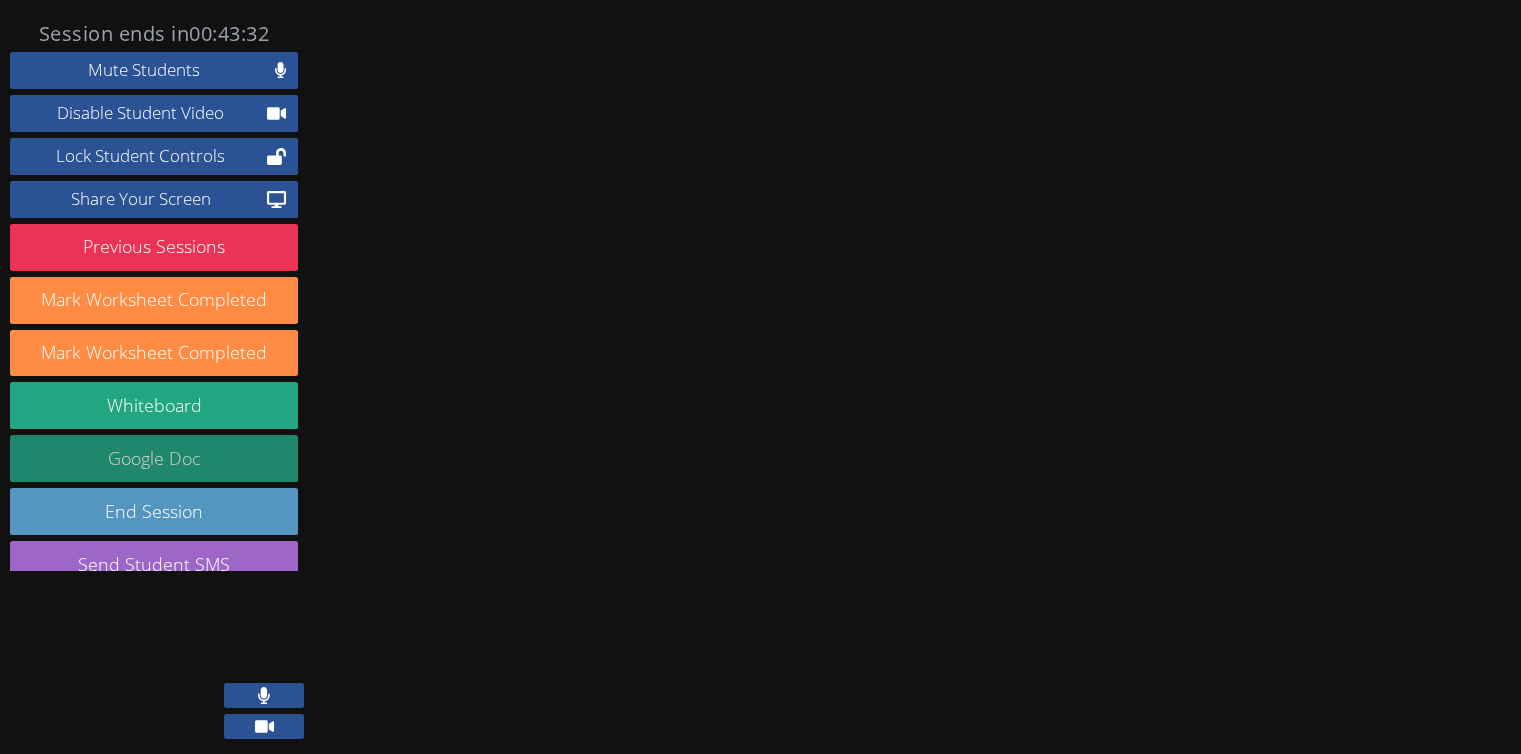 scroll, scrollTop: 0, scrollLeft: 0, axis: both 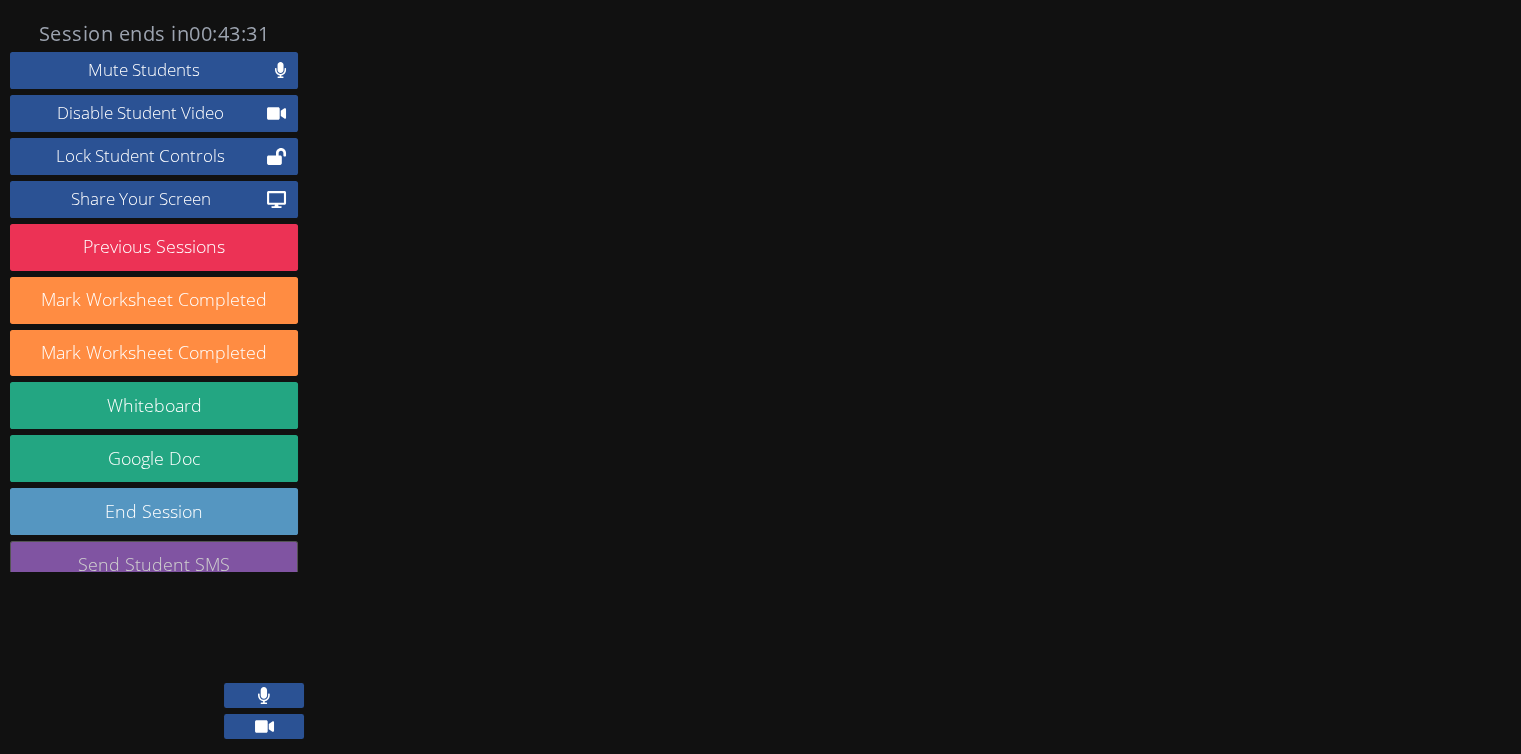 click on "Send Student SMS" at bounding box center [154, 564] 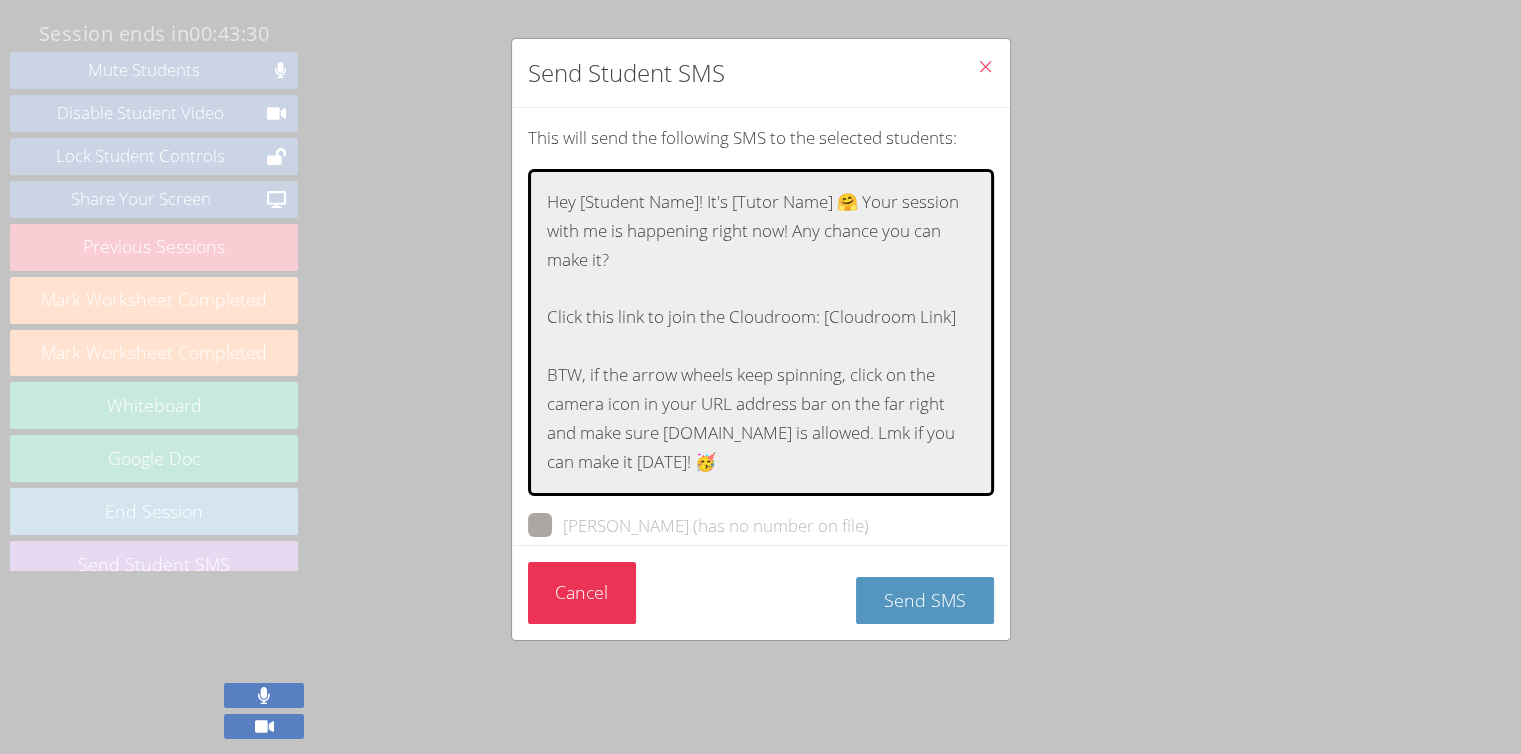 scroll, scrollTop: 46, scrollLeft: 0, axis: vertical 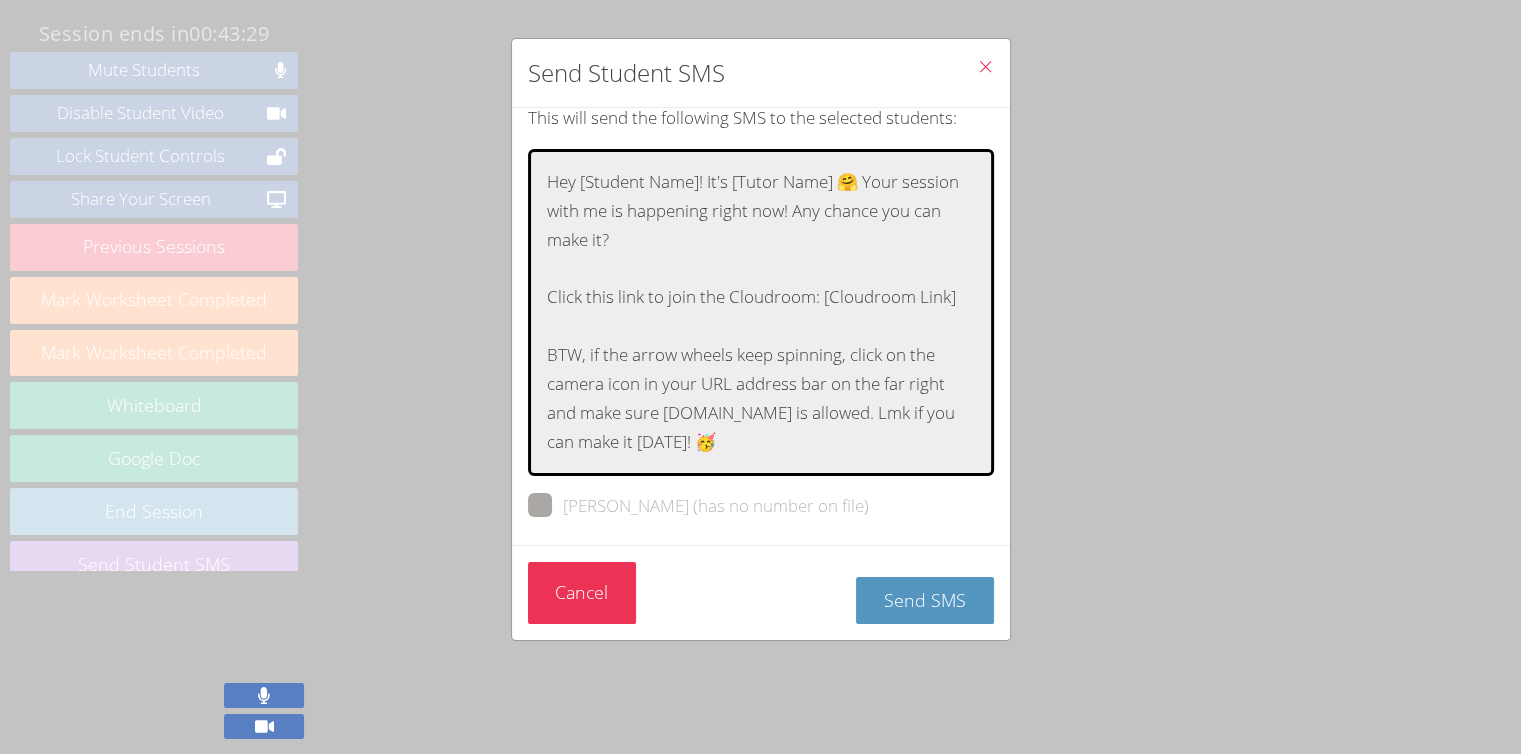 click on "Cancel" at bounding box center [582, 593] 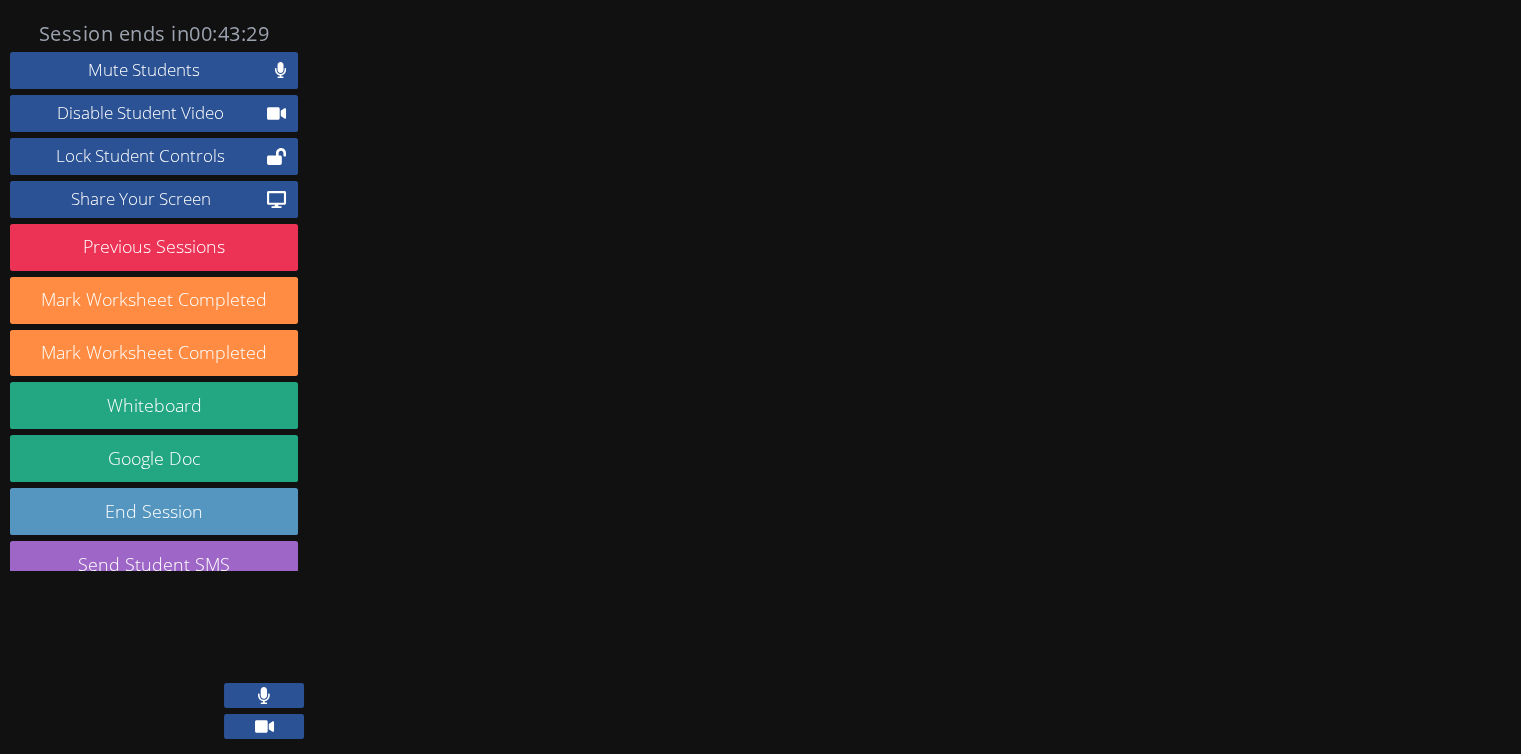 scroll, scrollTop: 15, scrollLeft: 0, axis: vertical 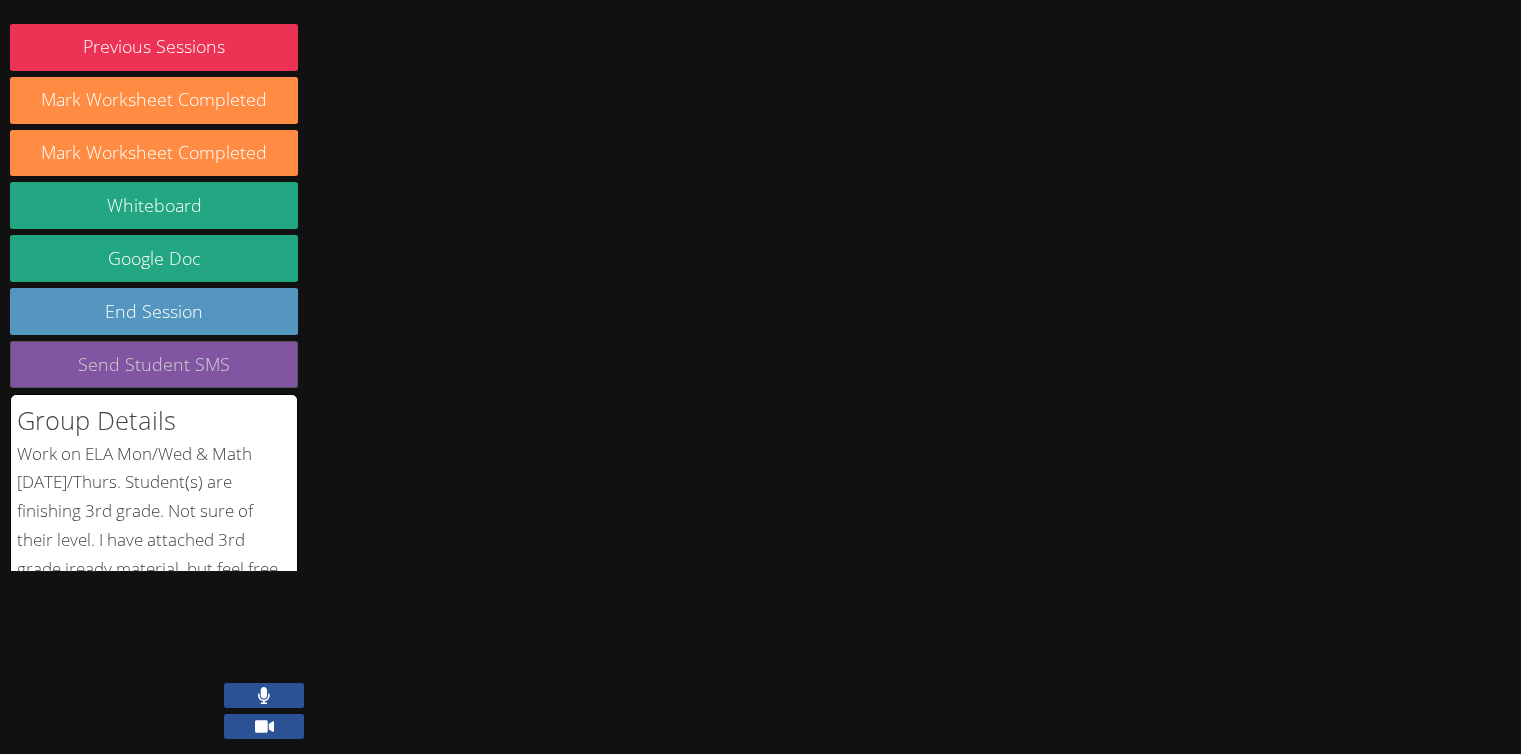 click on "Send Student SMS" at bounding box center (154, 364) 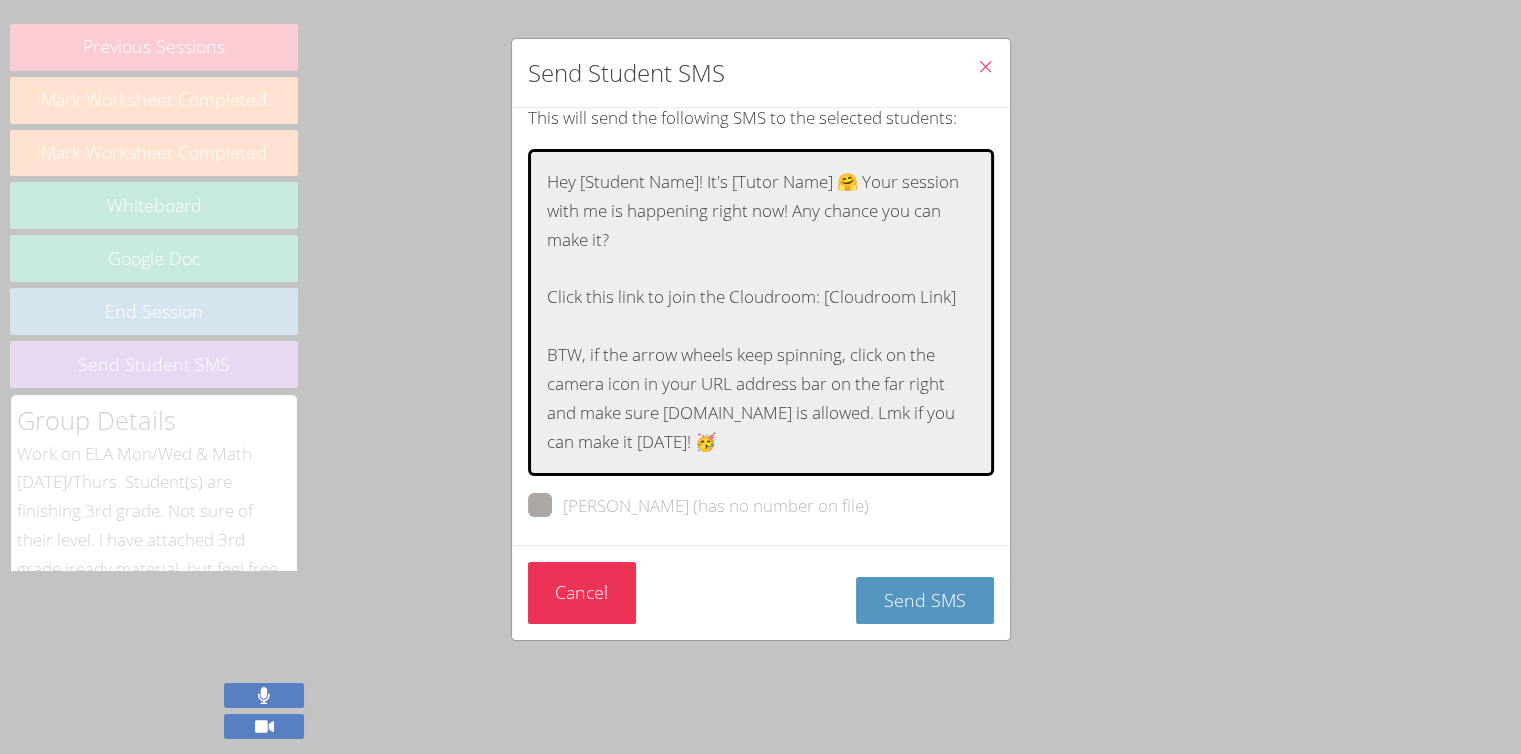 scroll, scrollTop: 46, scrollLeft: 0, axis: vertical 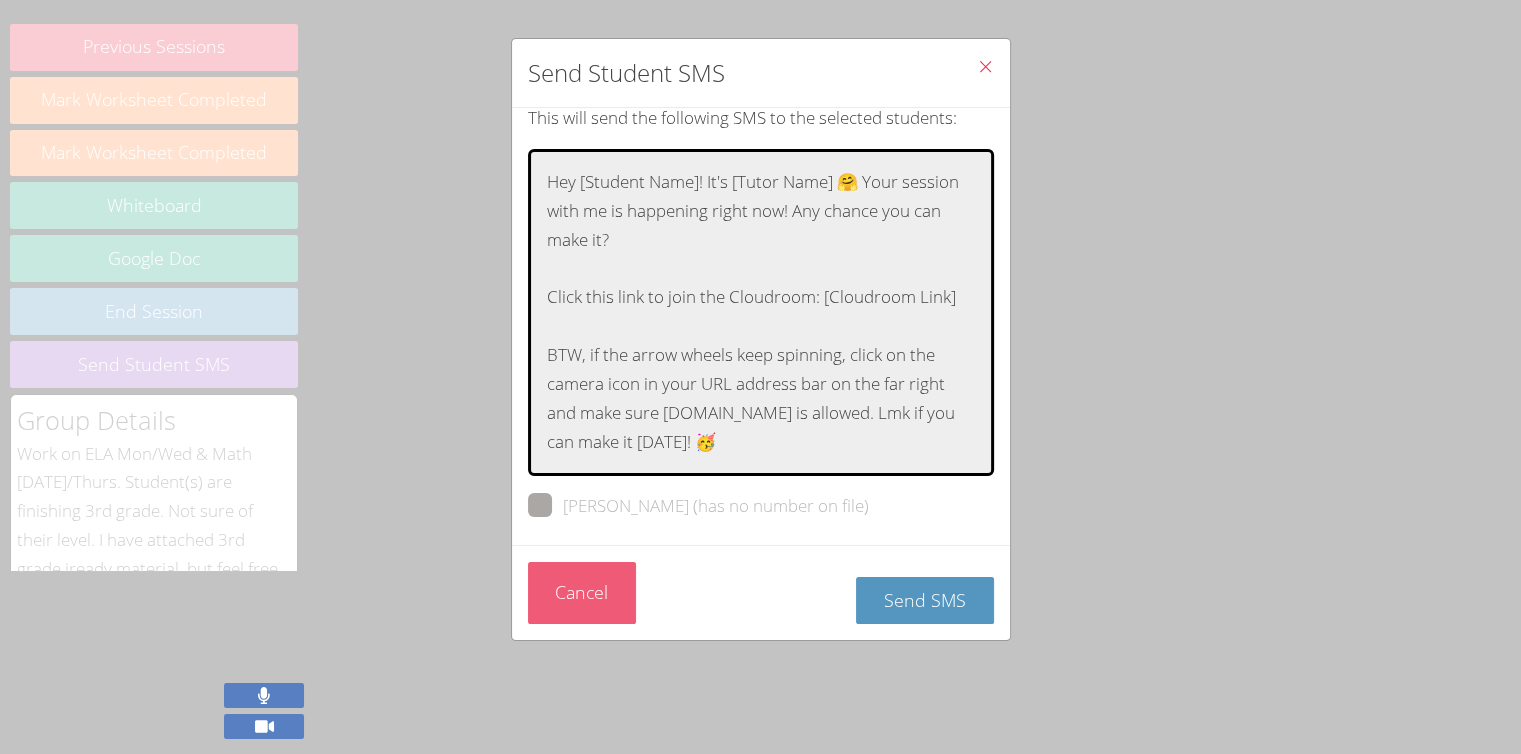 click on "Cancel" at bounding box center (582, 593) 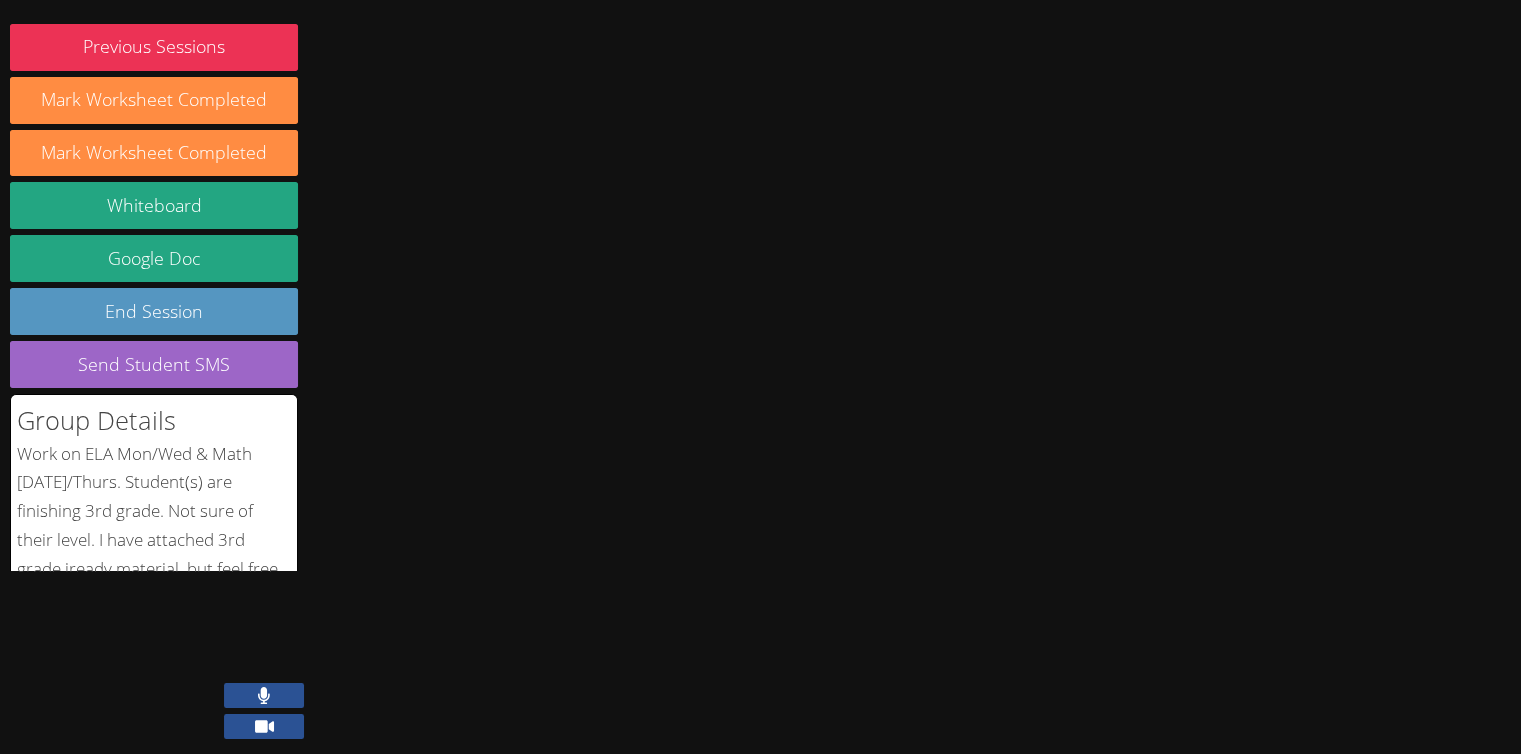 click at bounding box center (264, 695) 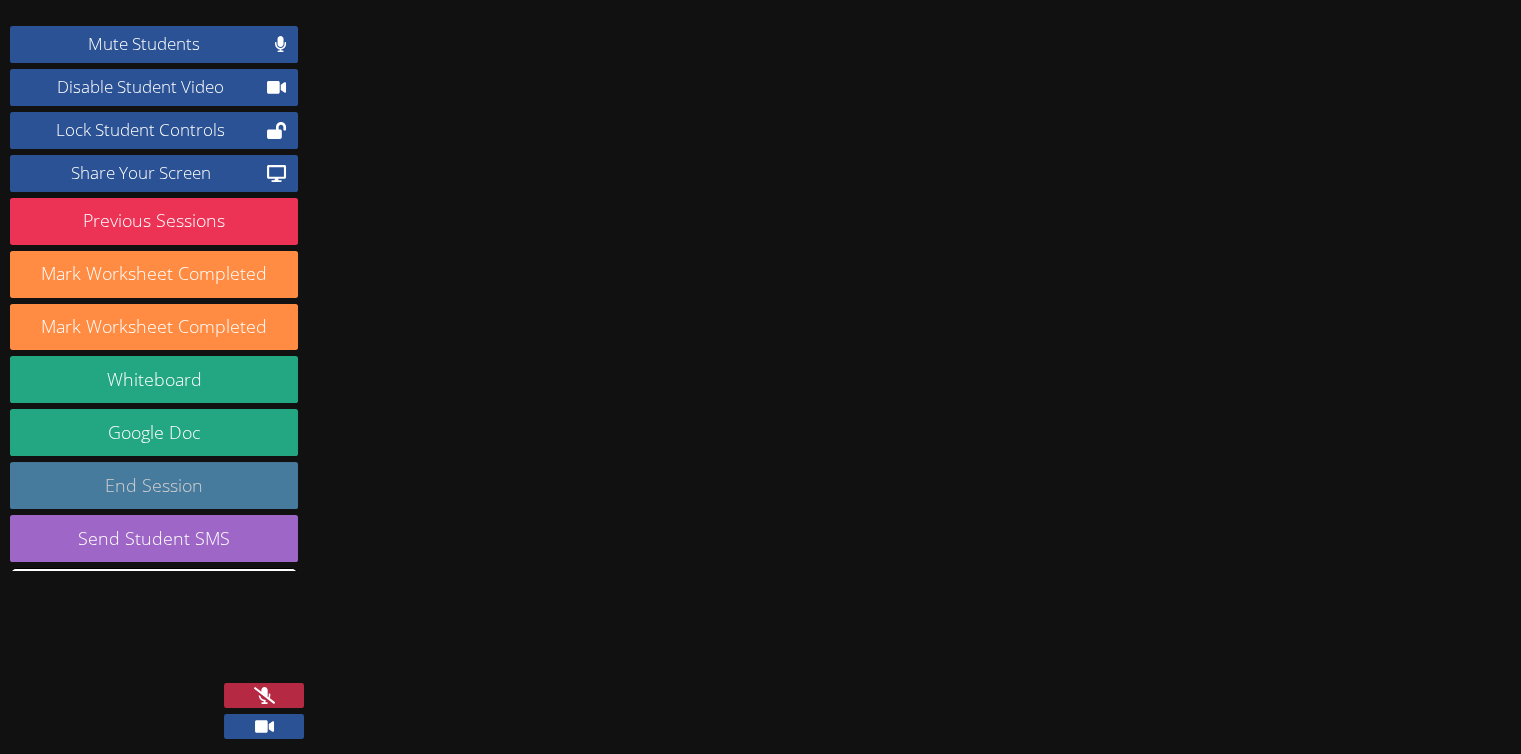 scroll, scrollTop: 0, scrollLeft: 0, axis: both 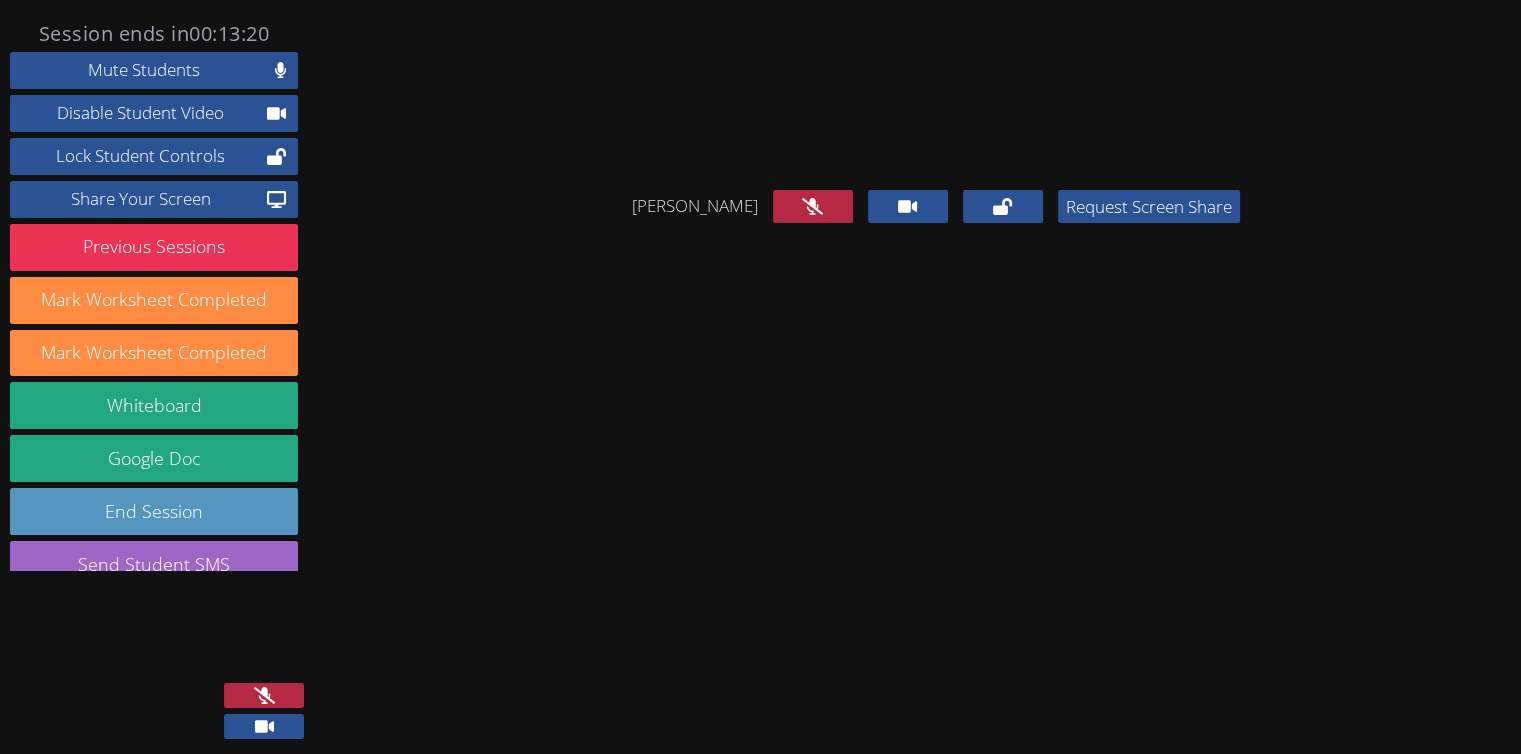 click at bounding box center (264, 695) 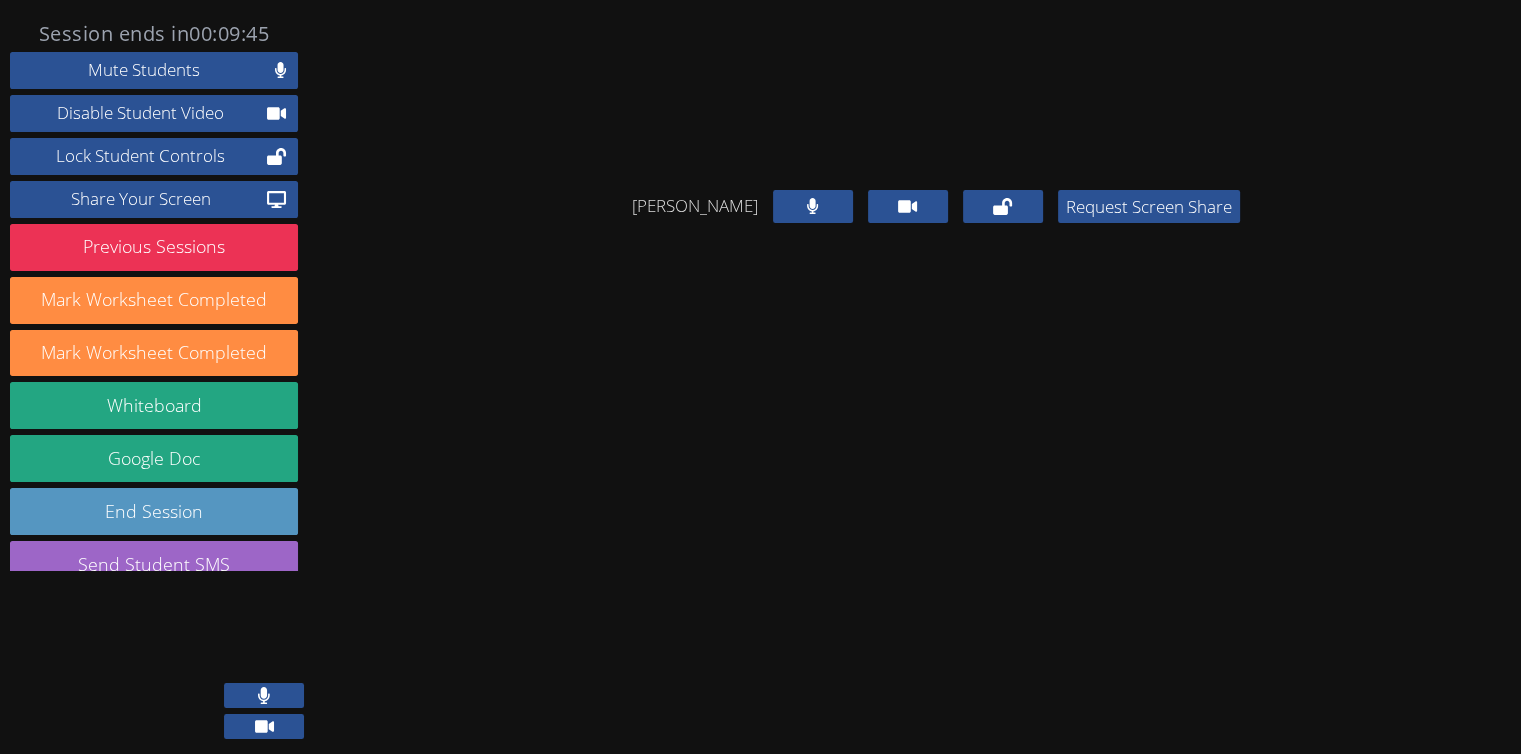 click at bounding box center (264, 695) 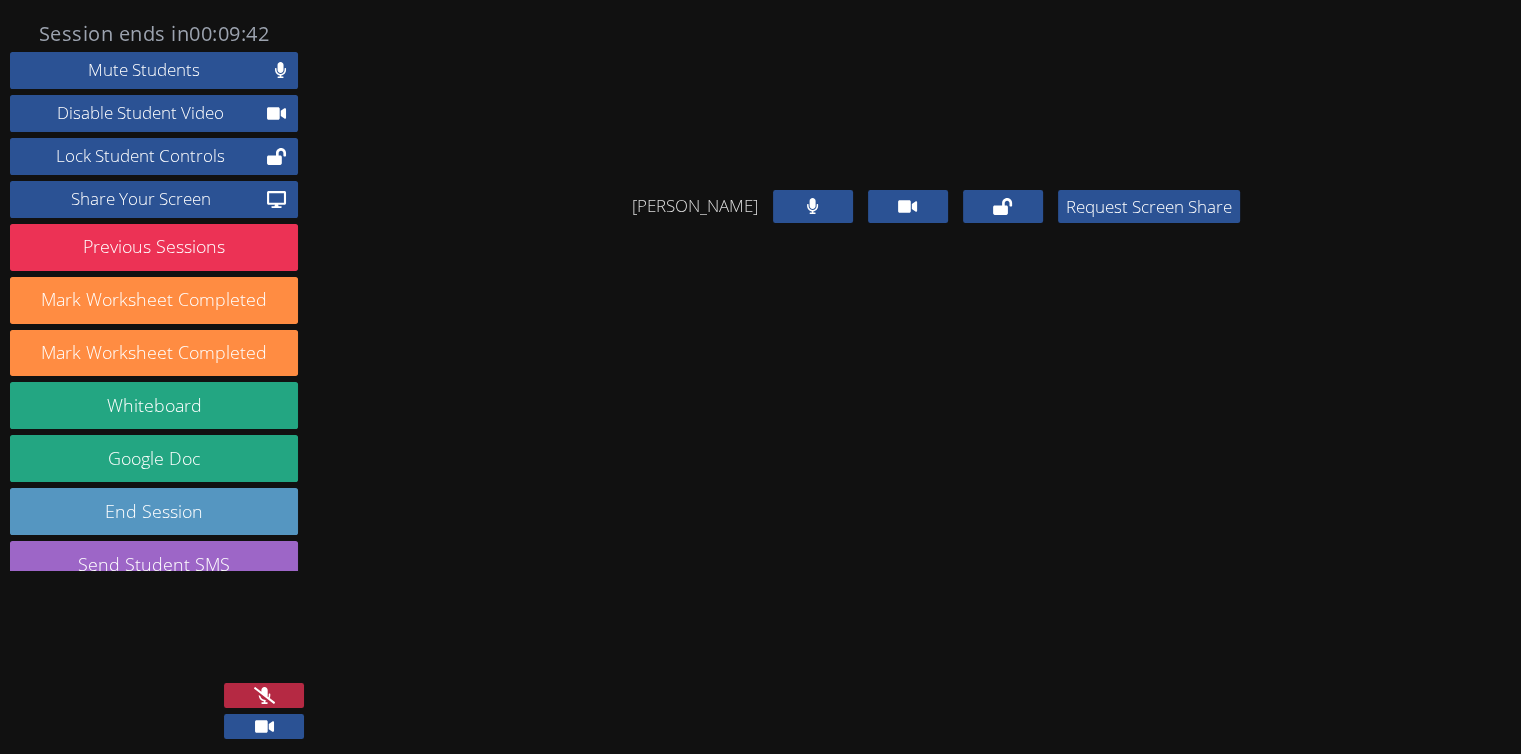 click at bounding box center [264, 695] 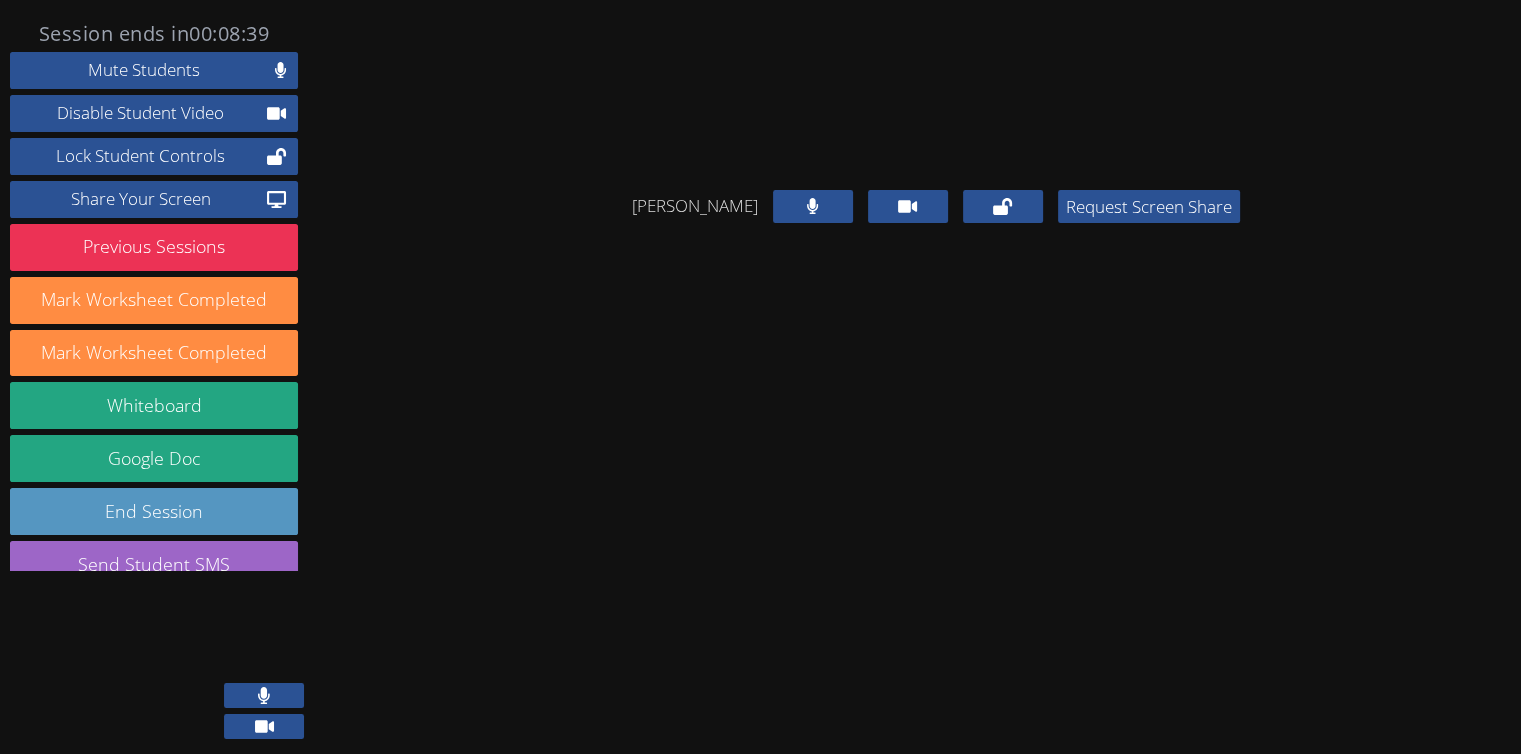 click at bounding box center [264, 695] 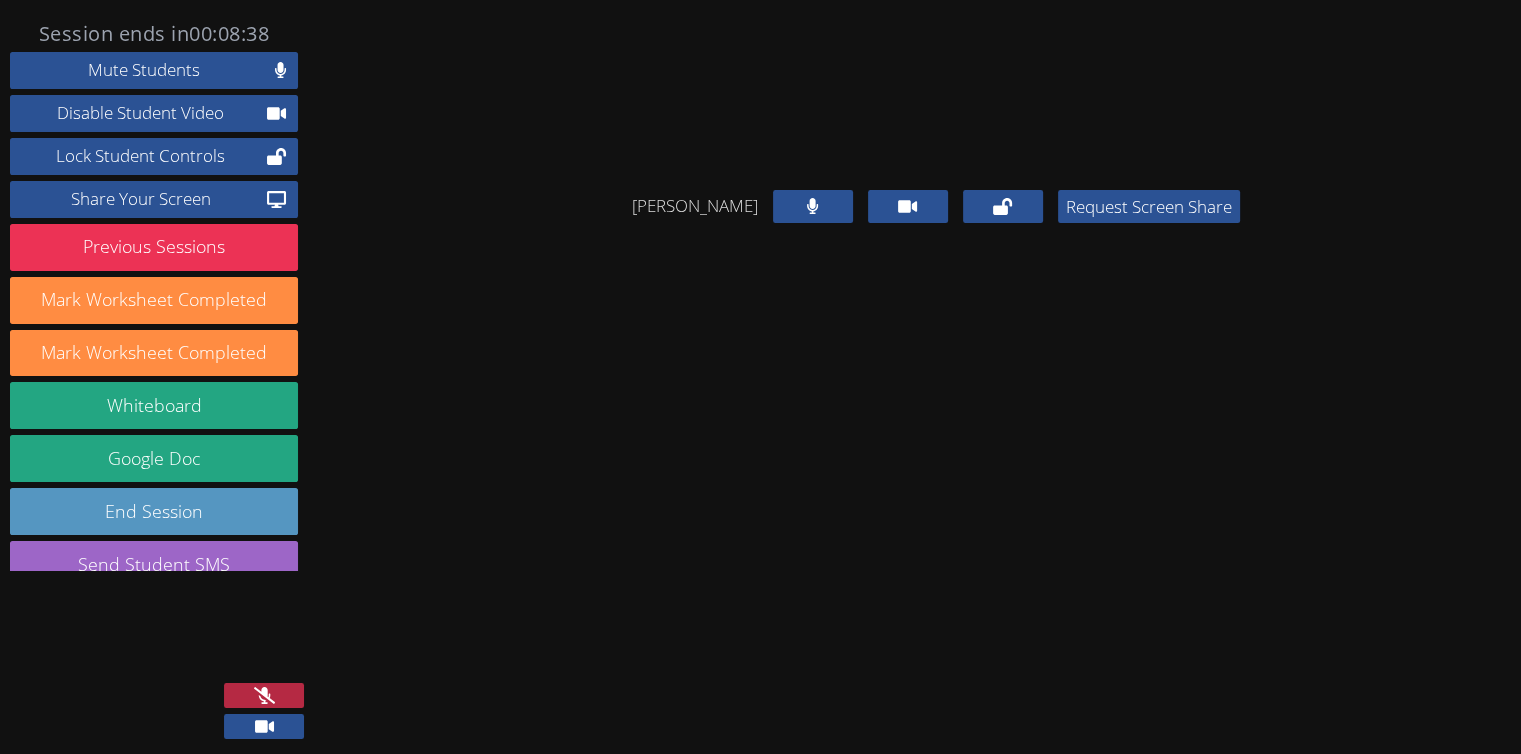 click at bounding box center [264, 695] 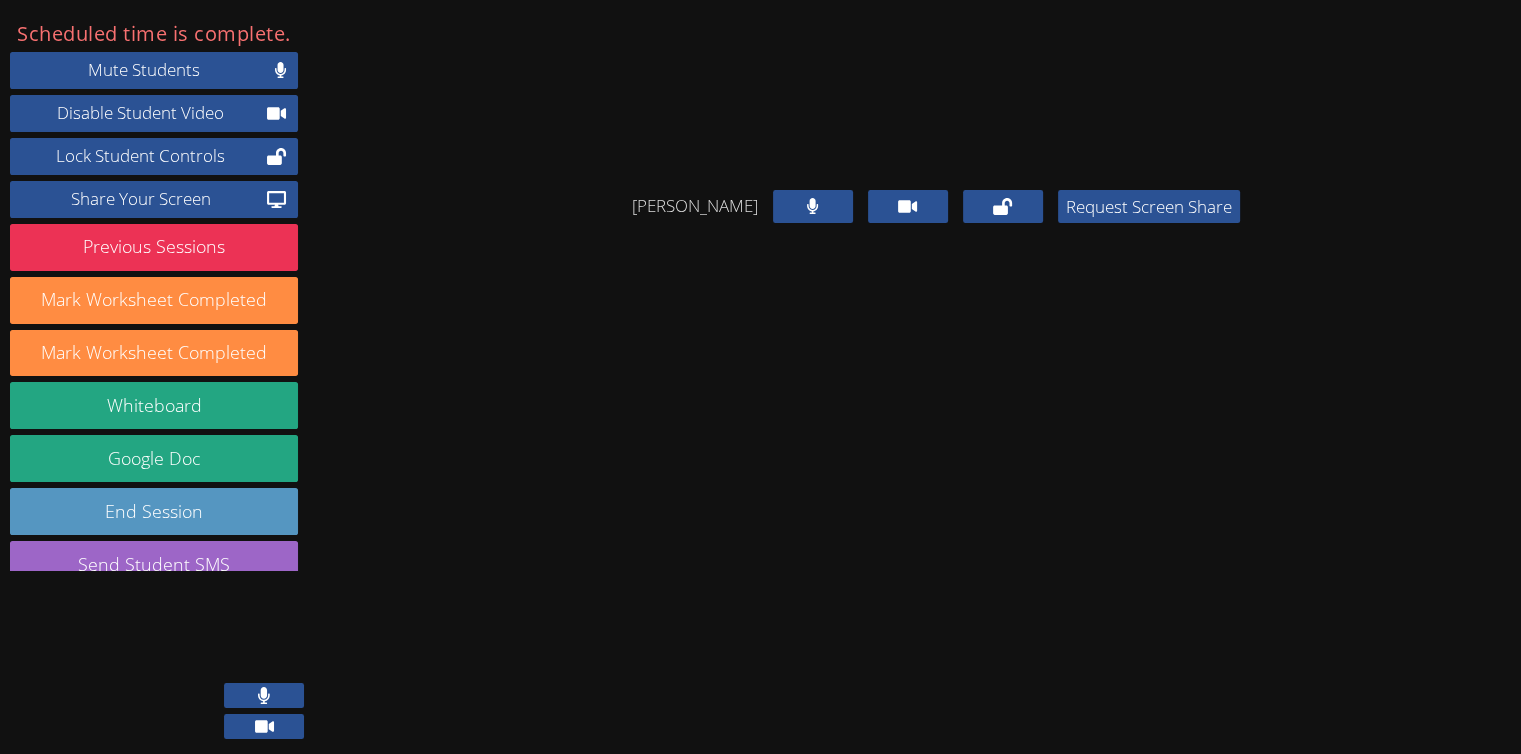 click at bounding box center [813, 206] 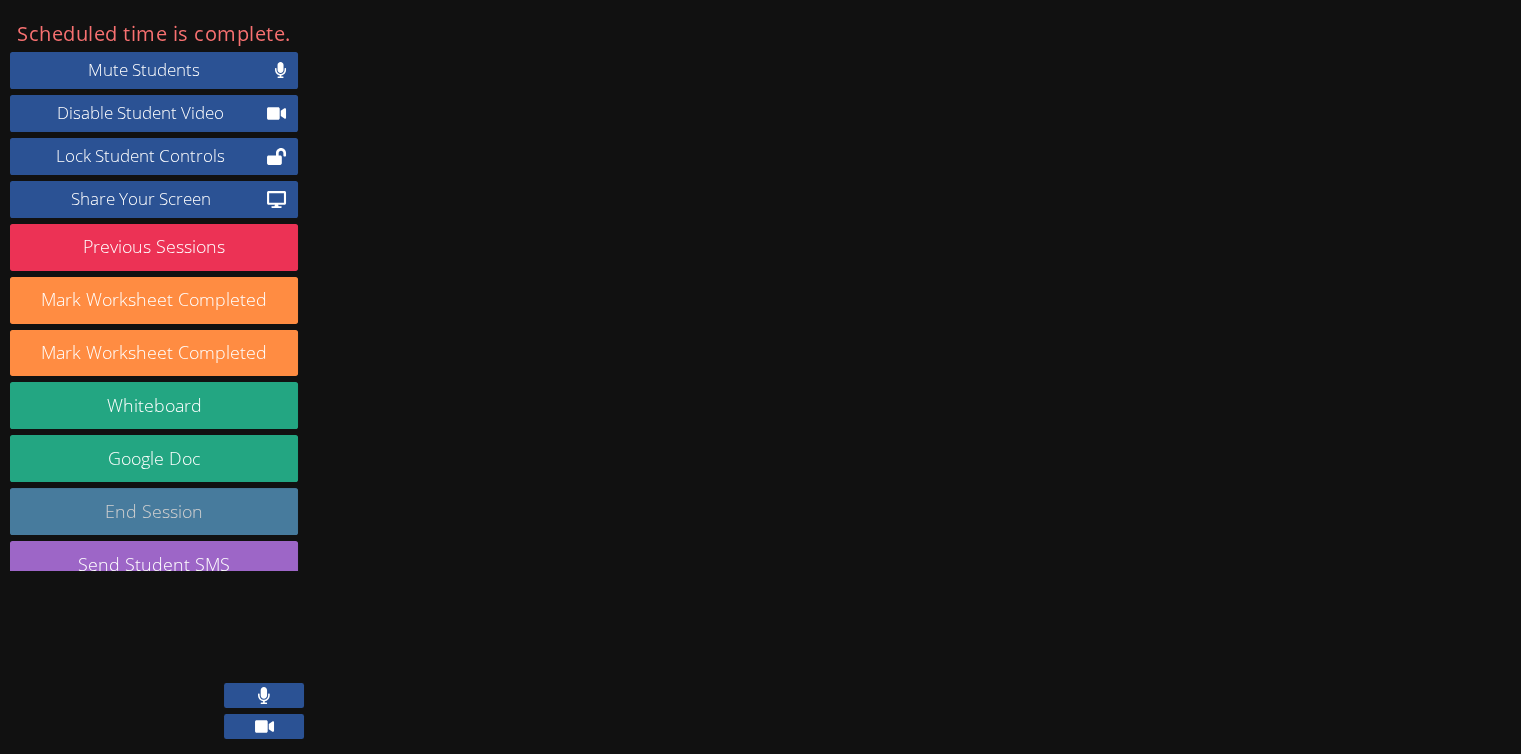 click on "End Session" at bounding box center [154, 511] 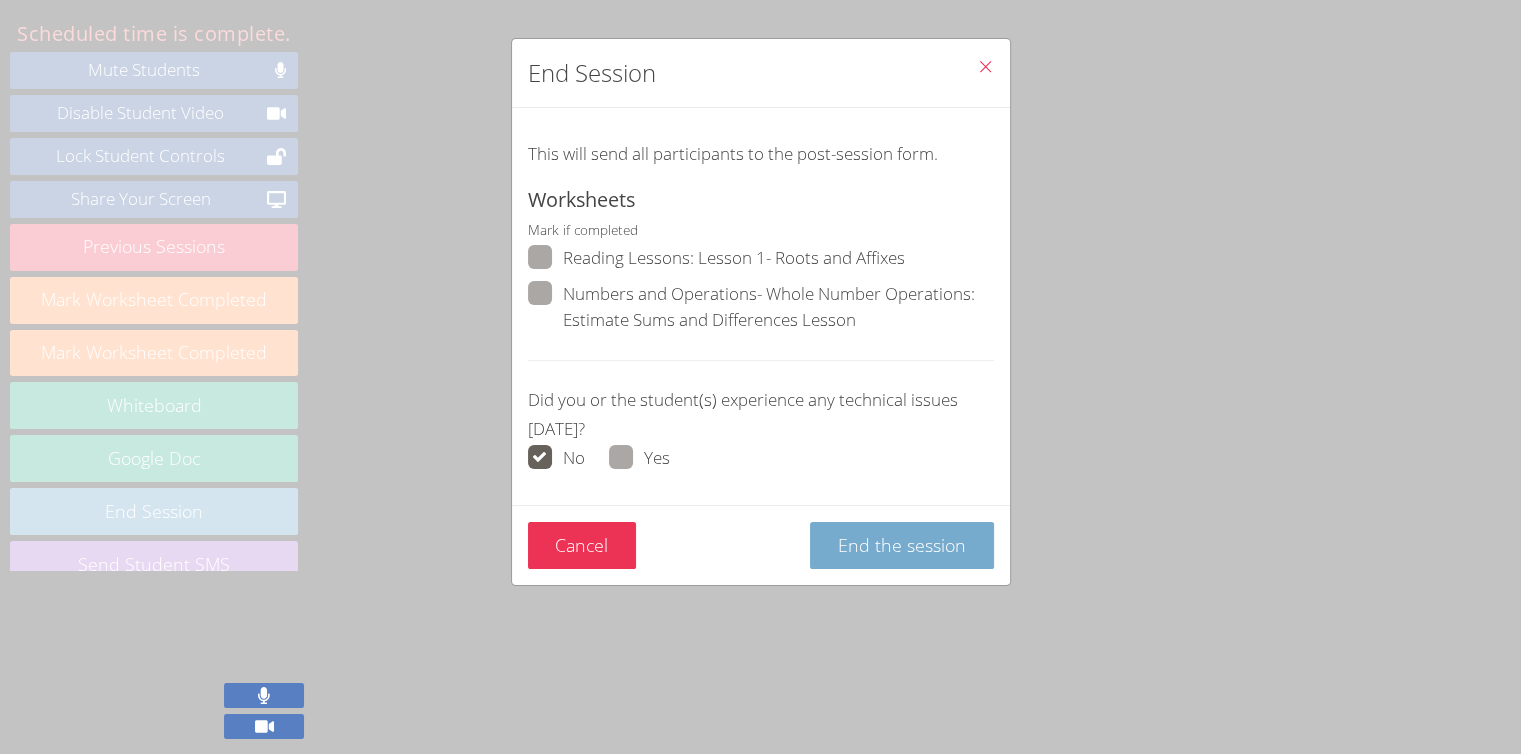 click on "End the session" at bounding box center [902, 545] 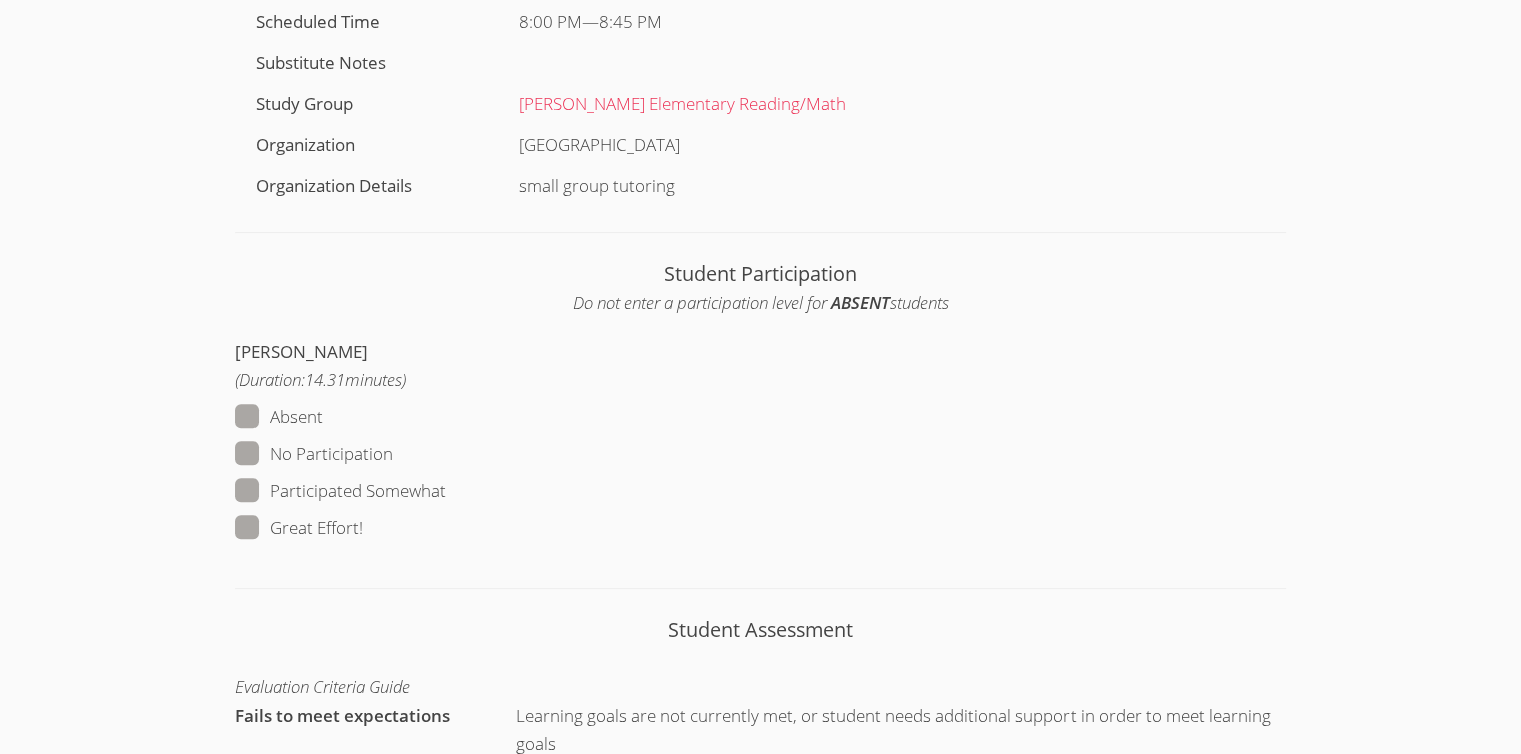 scroll, scrollTop: 700, scrollLeft: 0, axis: vertical 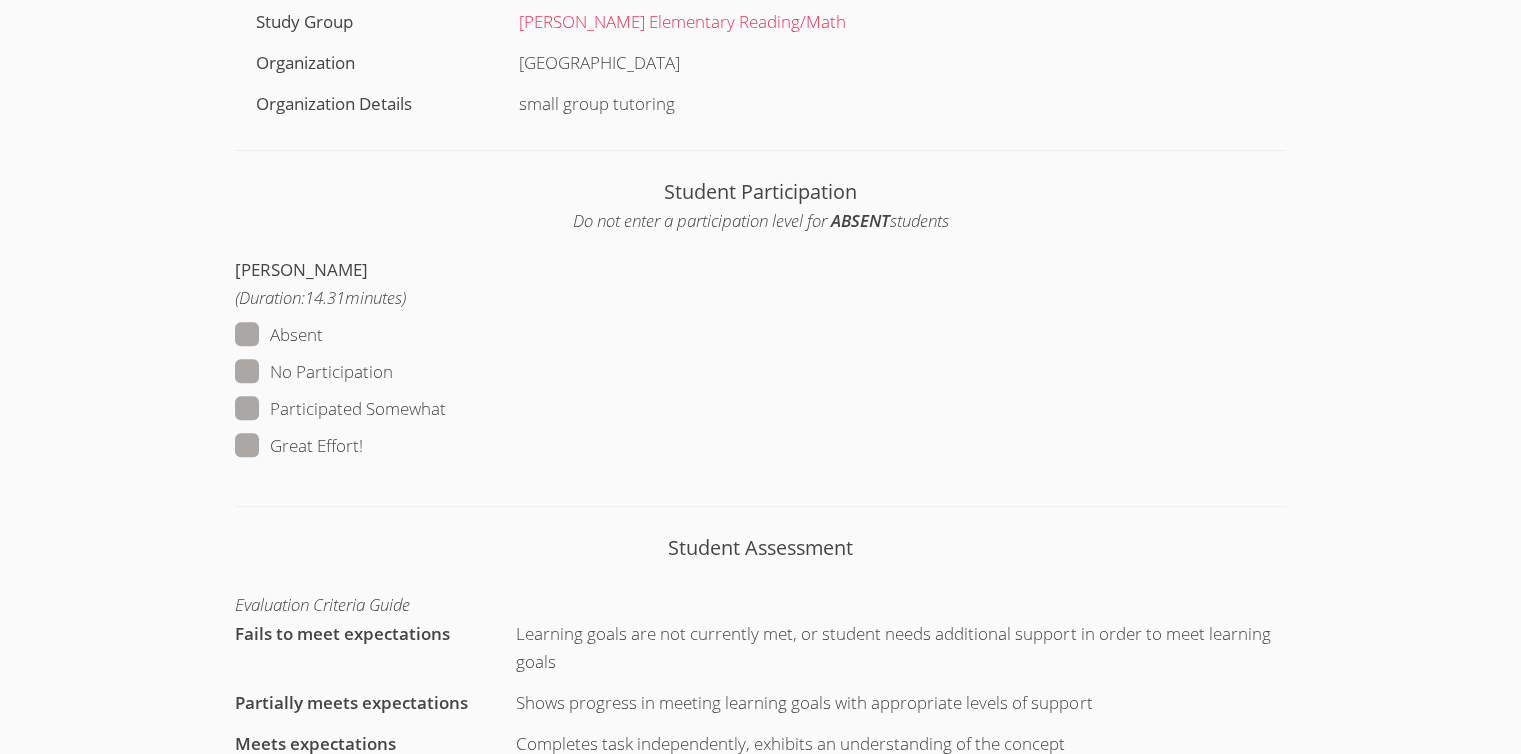 click on "Great Effort!" at bounding box center (299, 446) 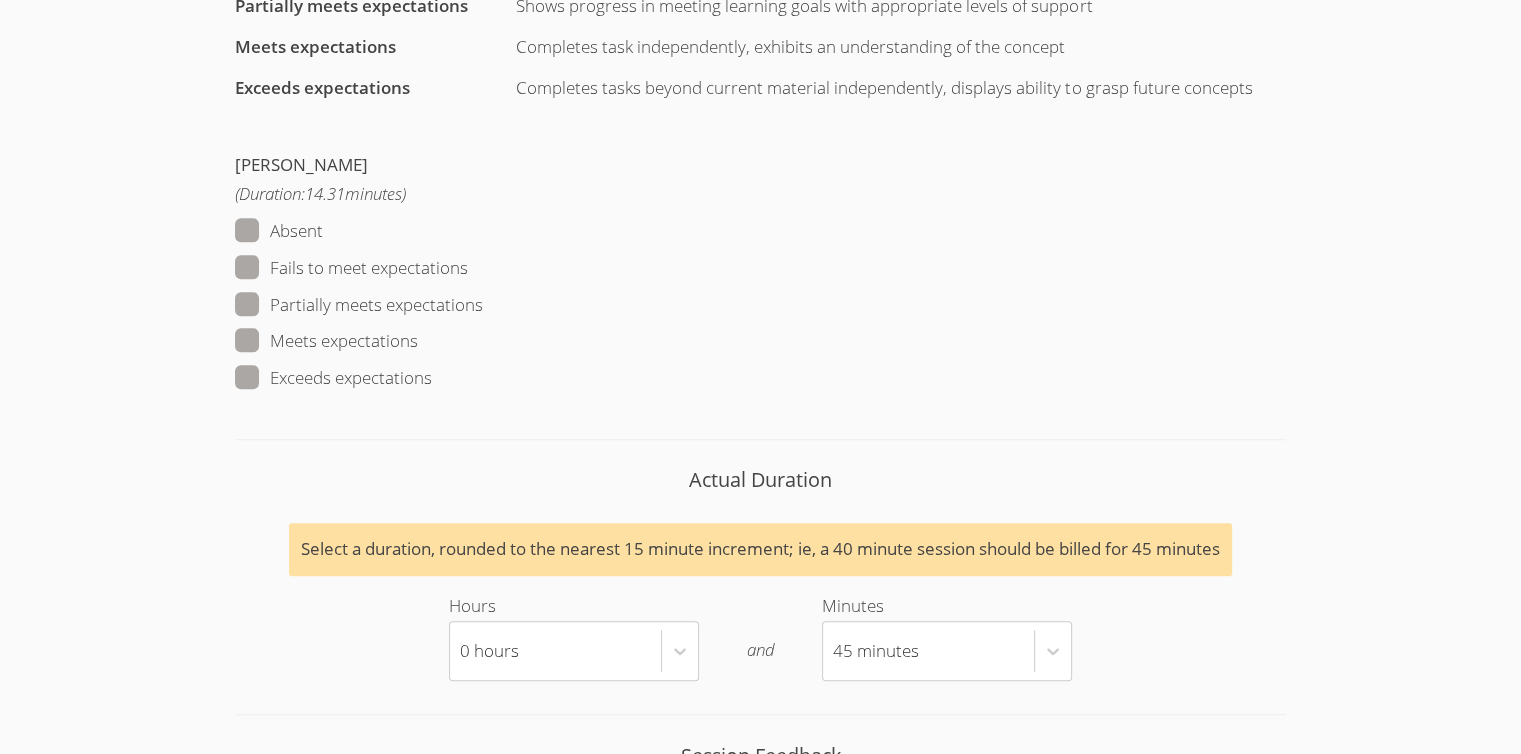 scroll, scrollTop: 1400, scrollLeft: 0, axis: vertical 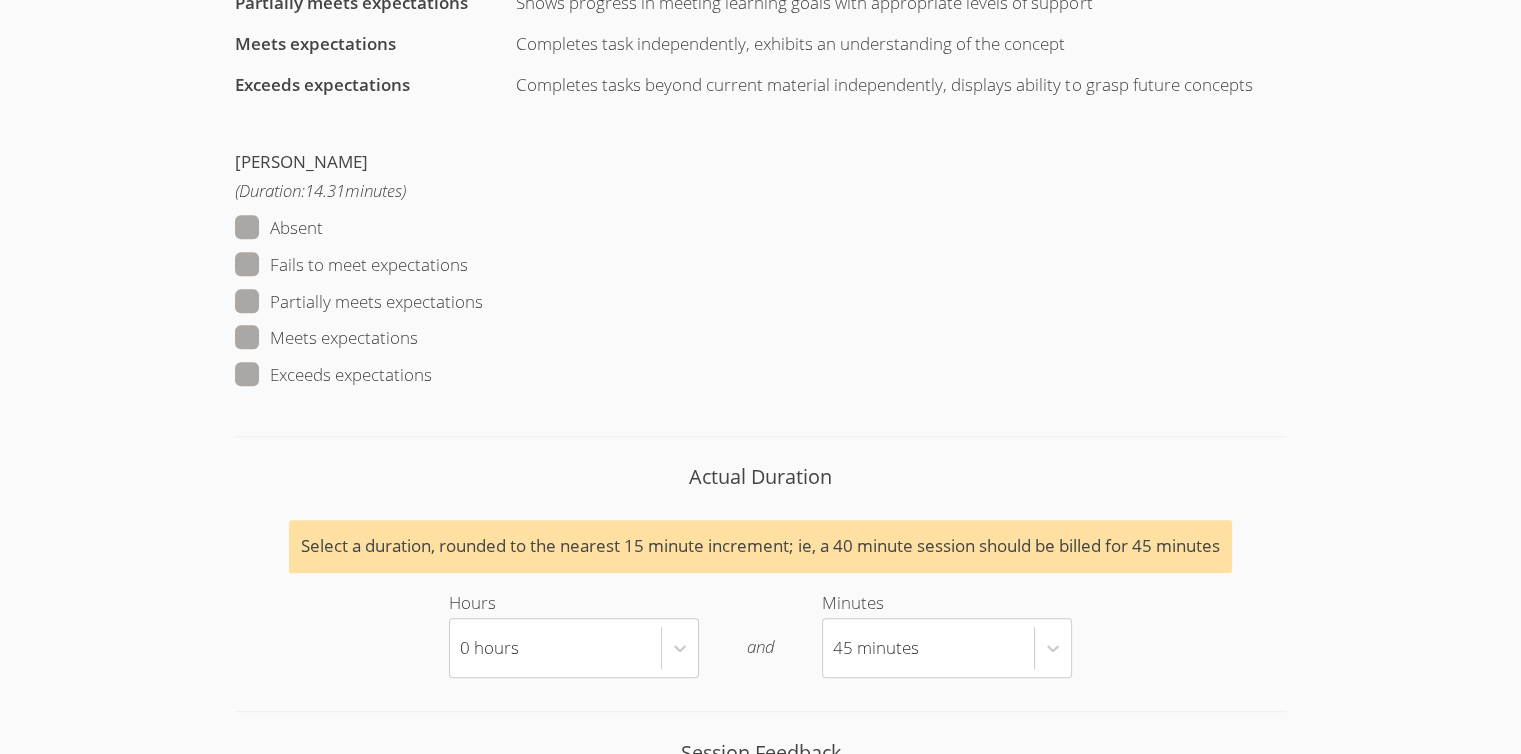 click on "Partially meets expectations" at bounding box center [359, 302] 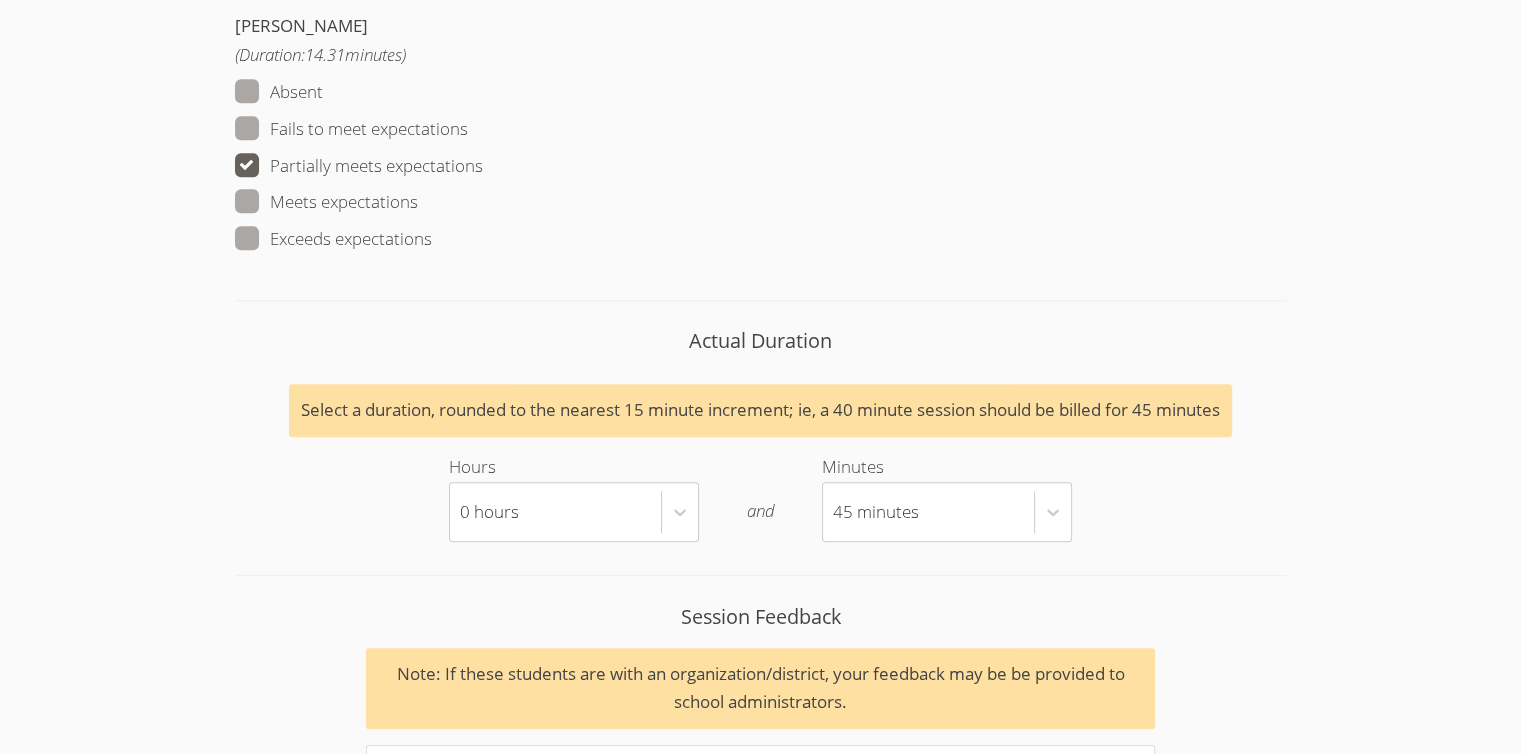 scroll, scrollTop: 1900, scrollLeft: 0, axis: vertical 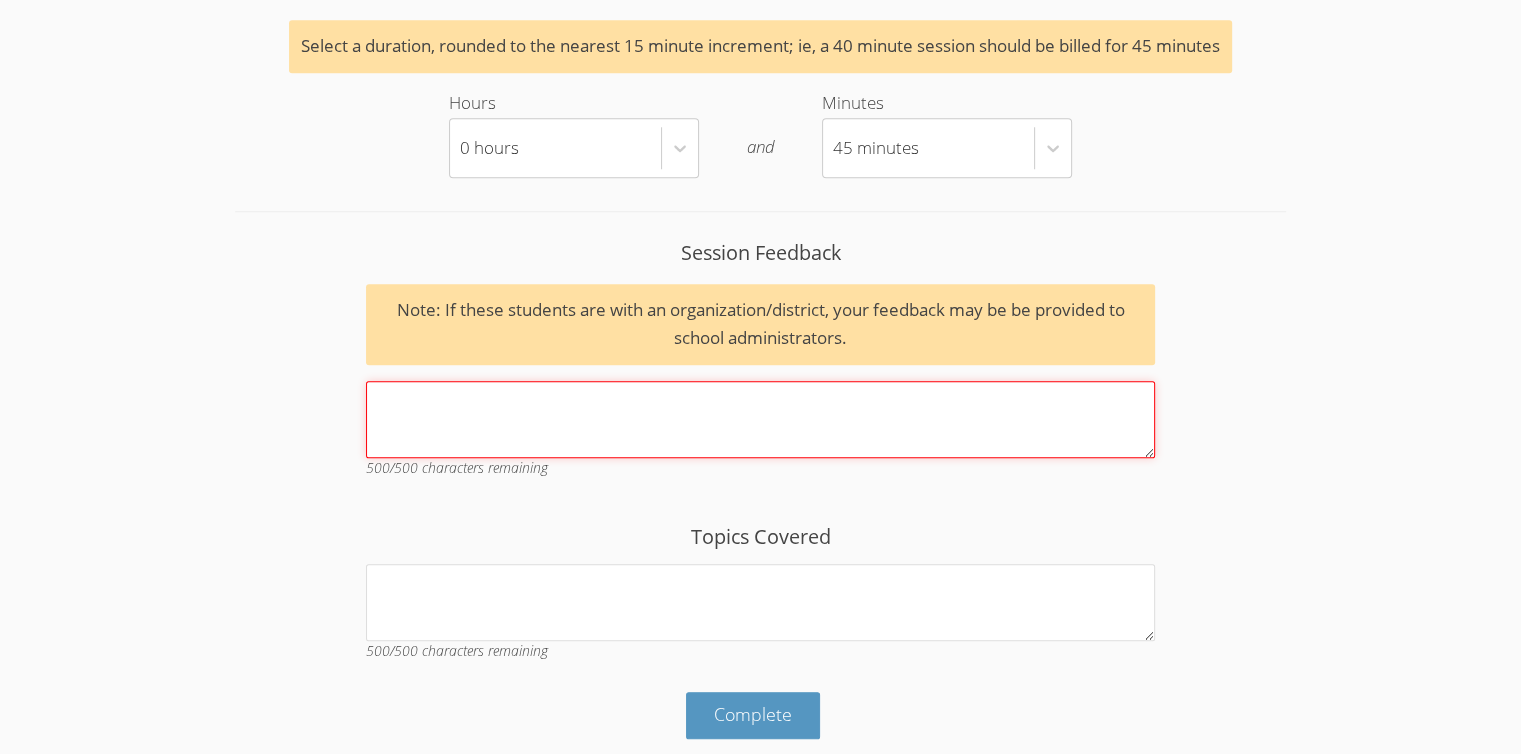 click on "Session Feedback Note: If these students are with an organization/district, your feedback may be be provided to school administrators. 500 /500 characters remaining" at bounding box center (760, 419) 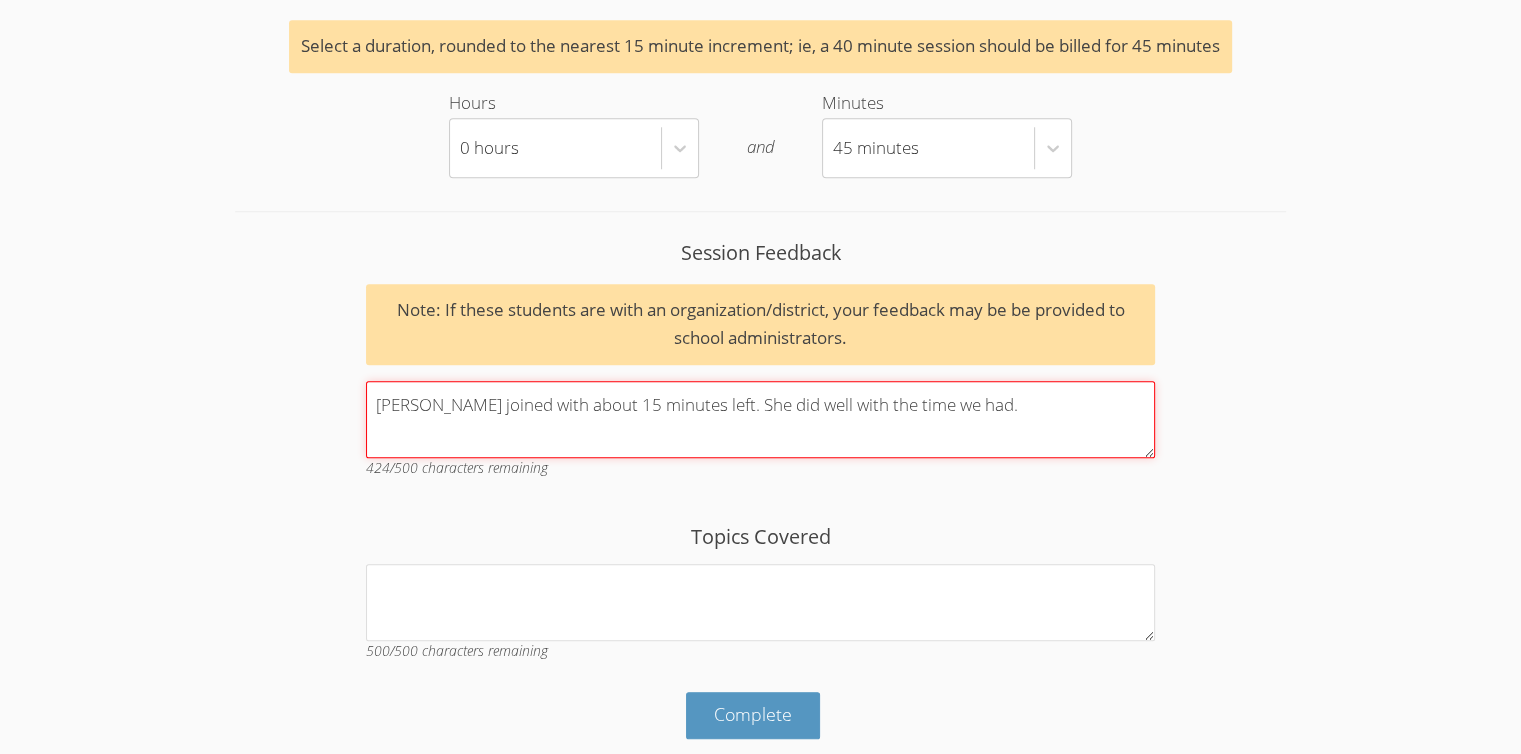 type on "Jesiah joined with about 15 minutes left. She did well with the time we had." 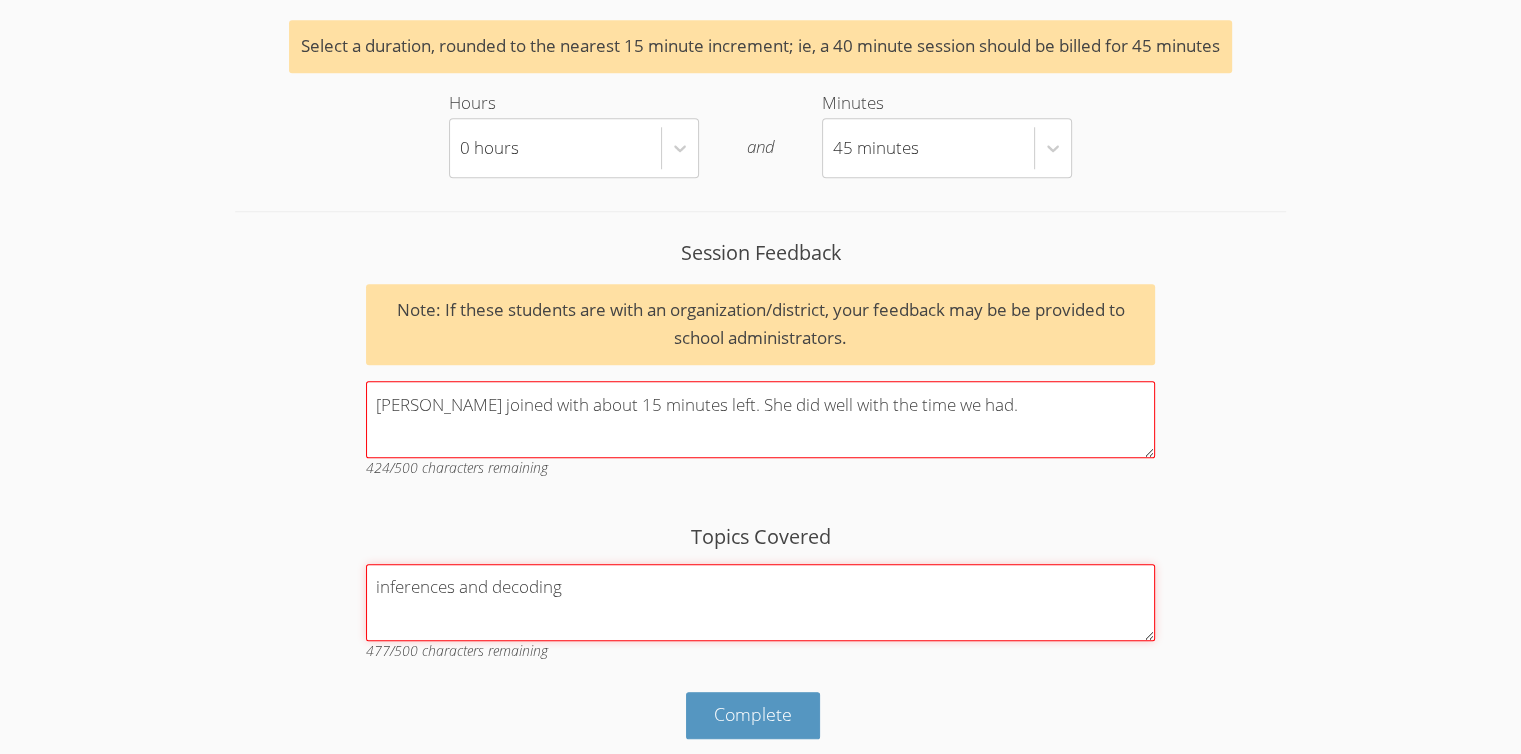 type on "inferences and decoding" 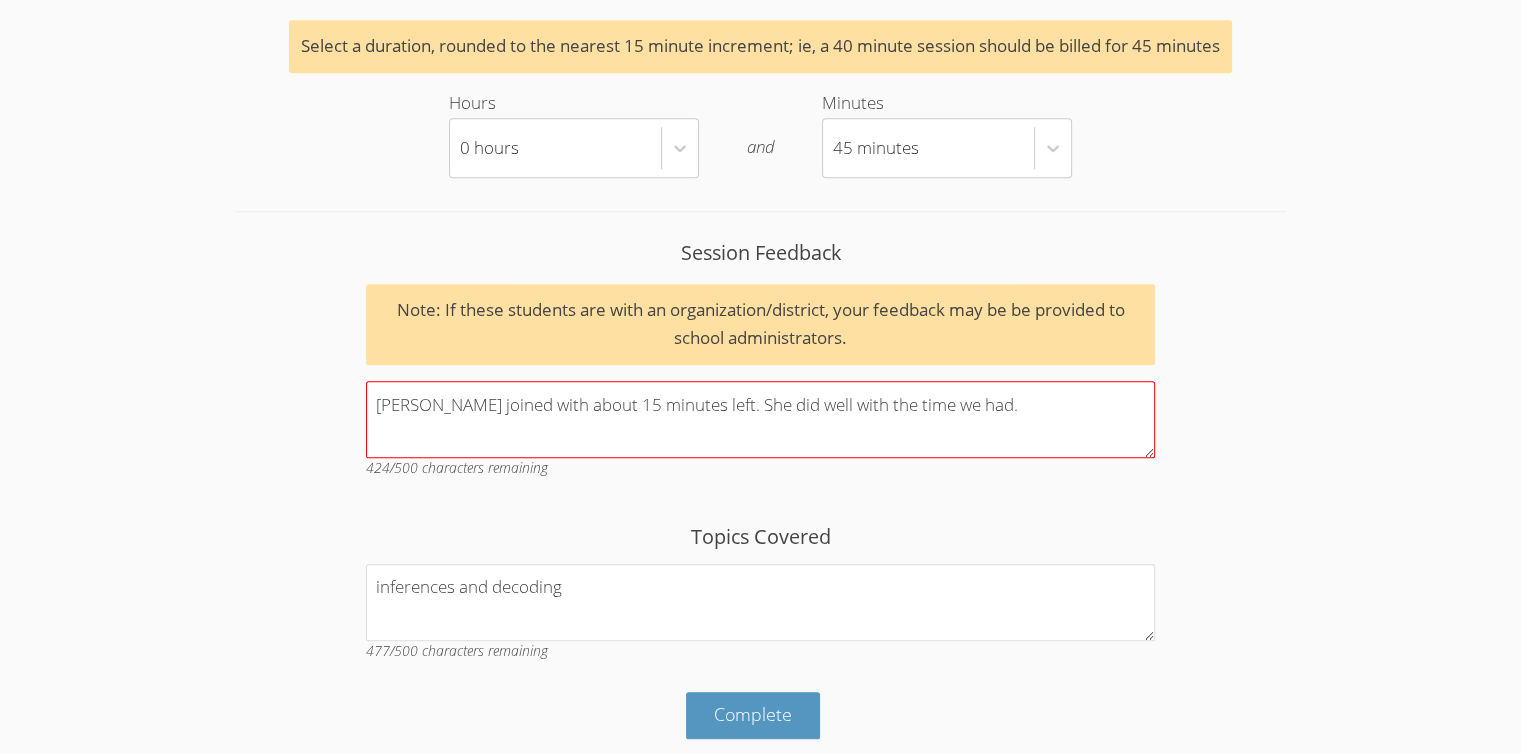 type 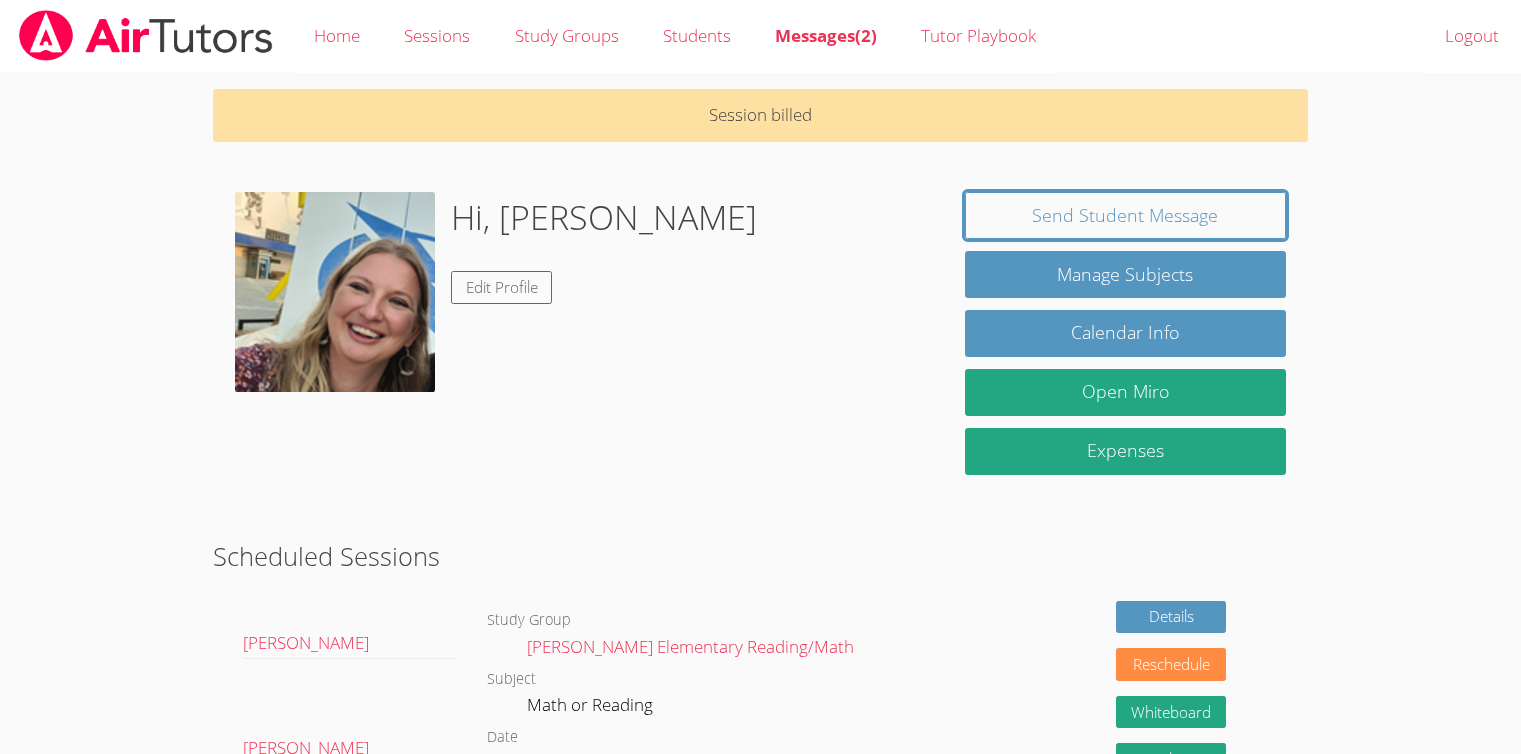 scroll, scrollTop: 0, scrollLeft: 0, axis: both 